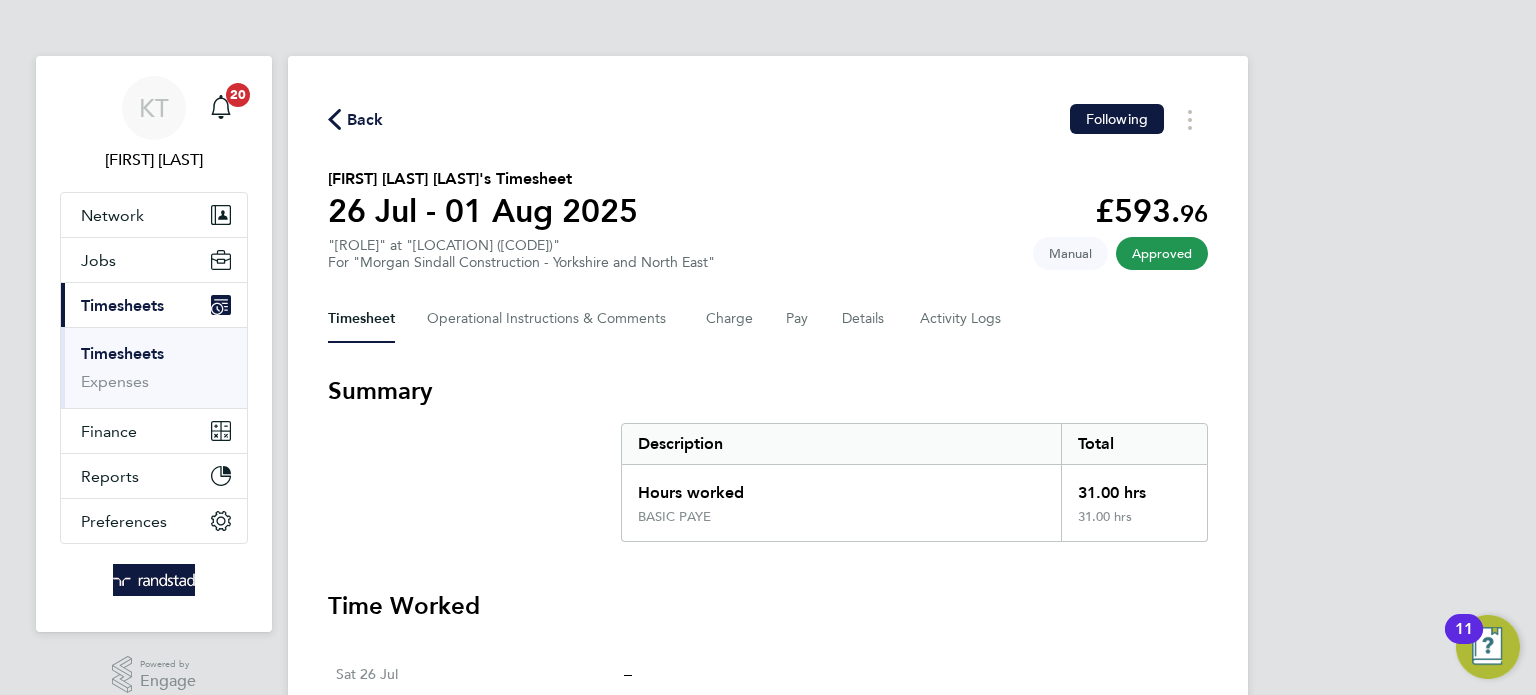 scroll, scrollTop: 0, scrollLeft: 0, axis: both 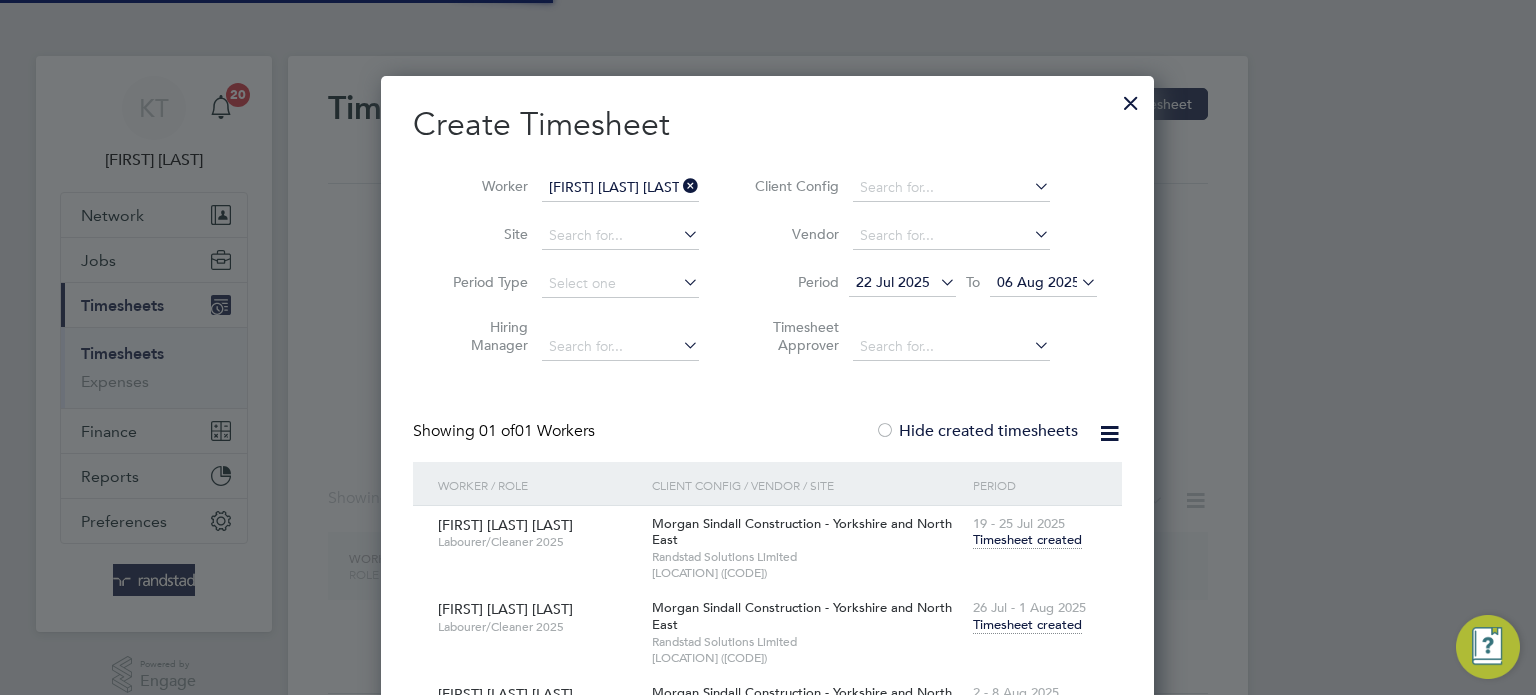 click at bounding box center (679, 186) 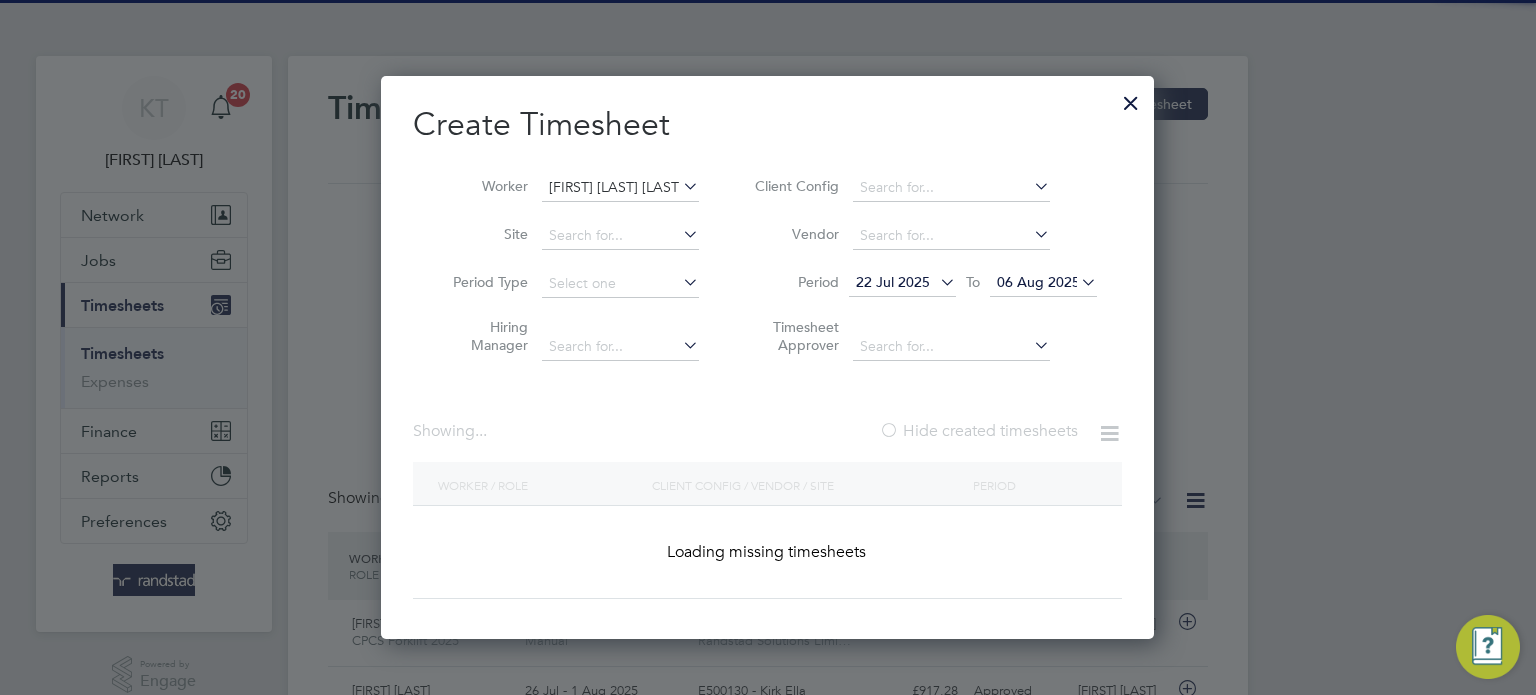 type 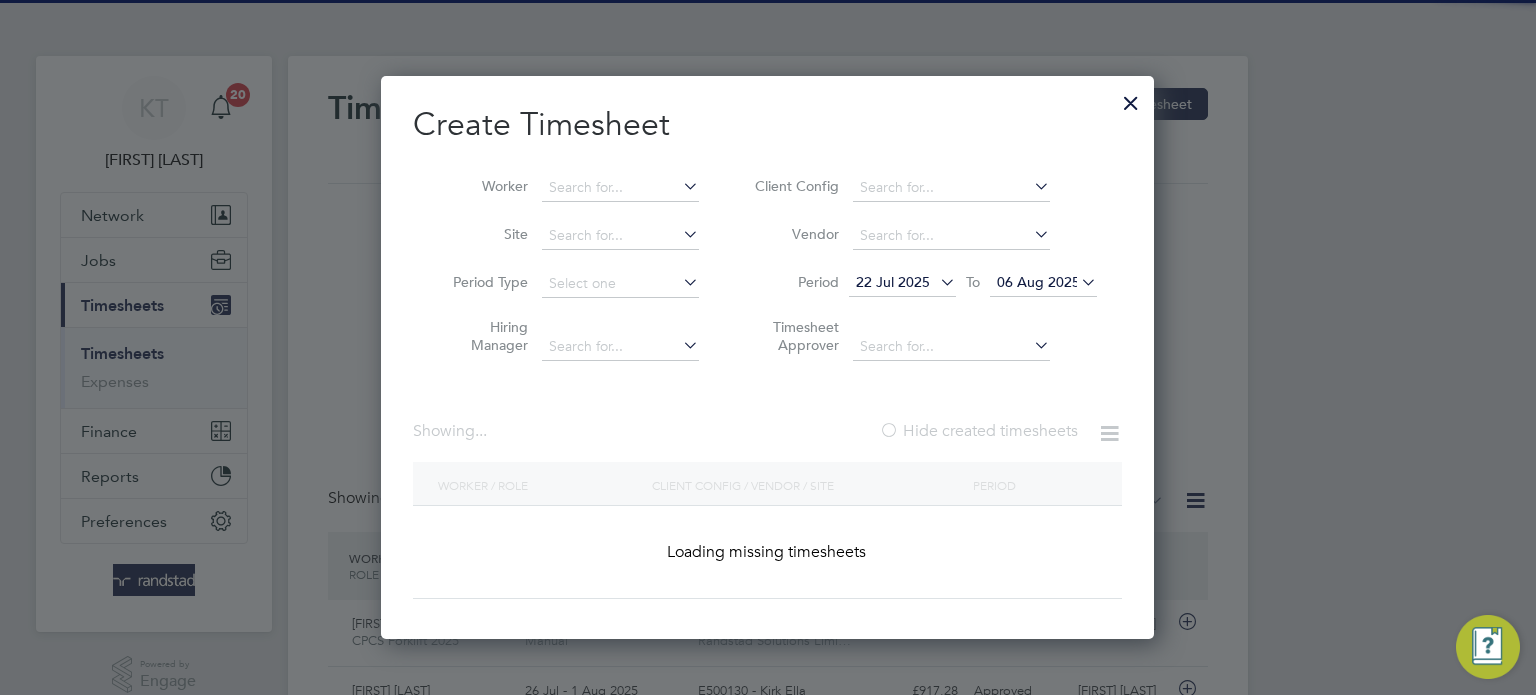 scroll, scrollTop: 10, scrollLeft: 10, axis: both 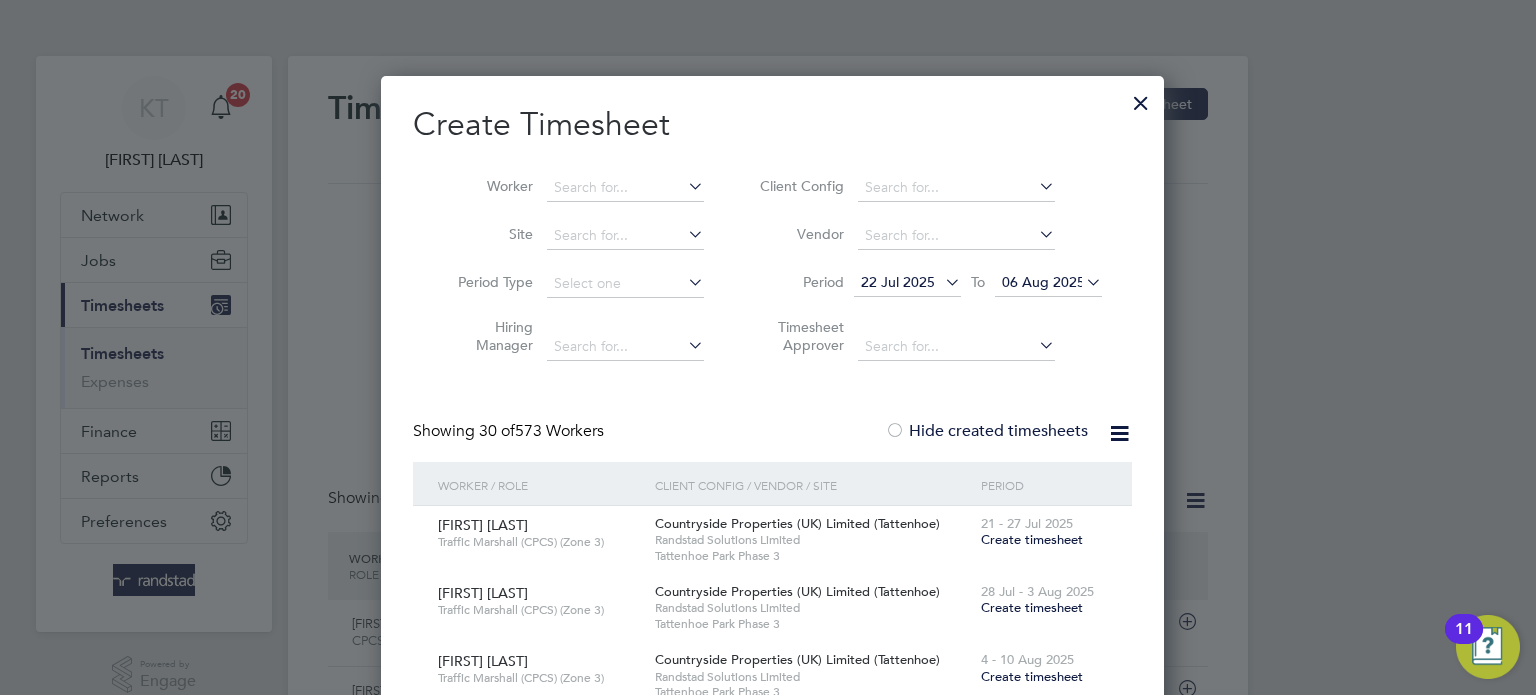 click at bounding box center [1141, 98] 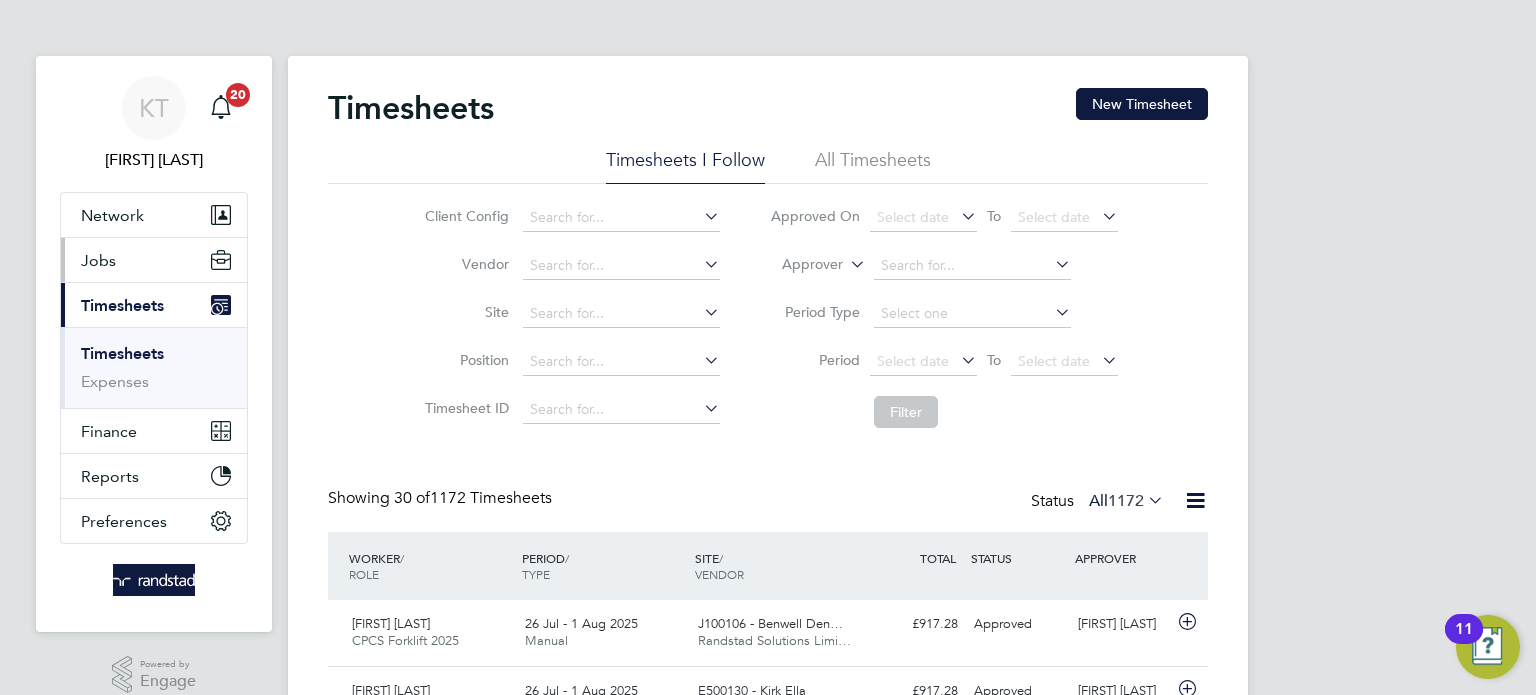 click on "Jobs" at bounding box center (98, 260) 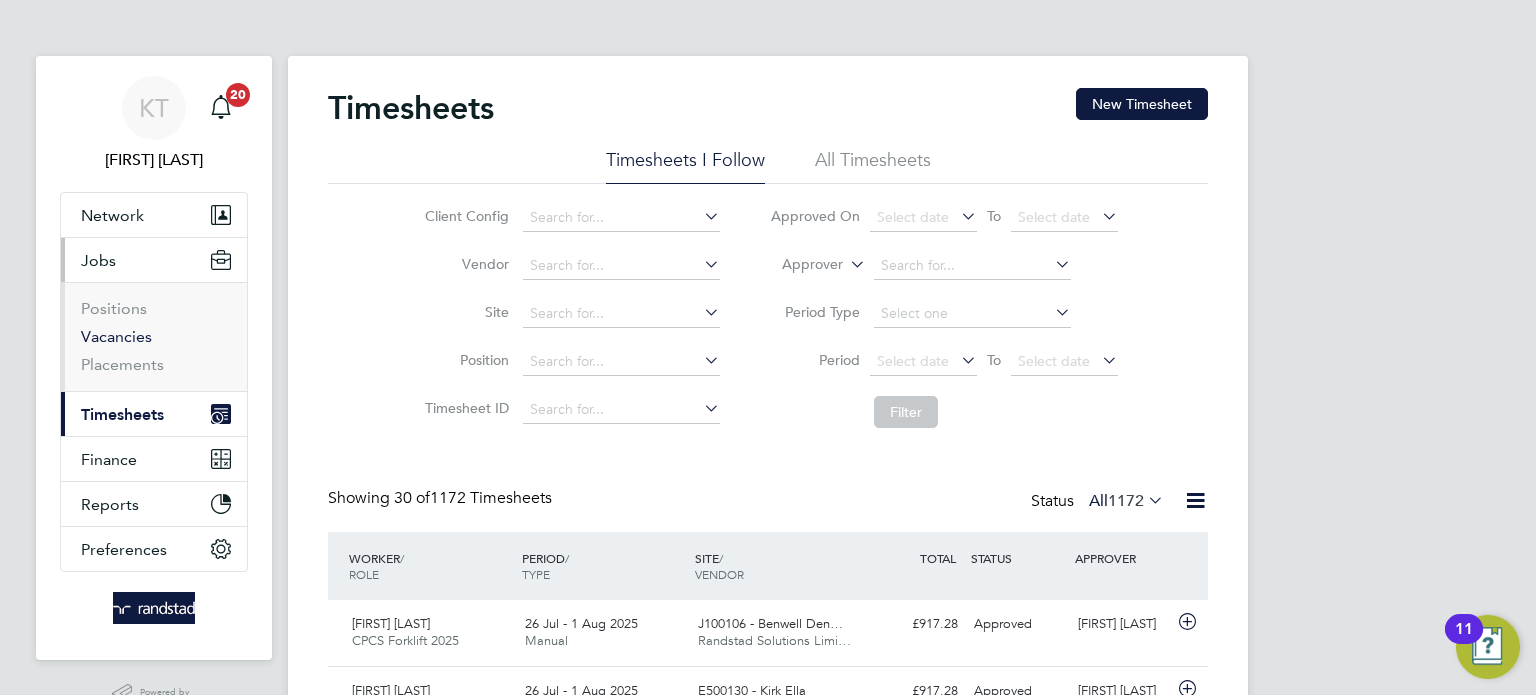 click on "Vacancies" at bounding box center [116, 336] 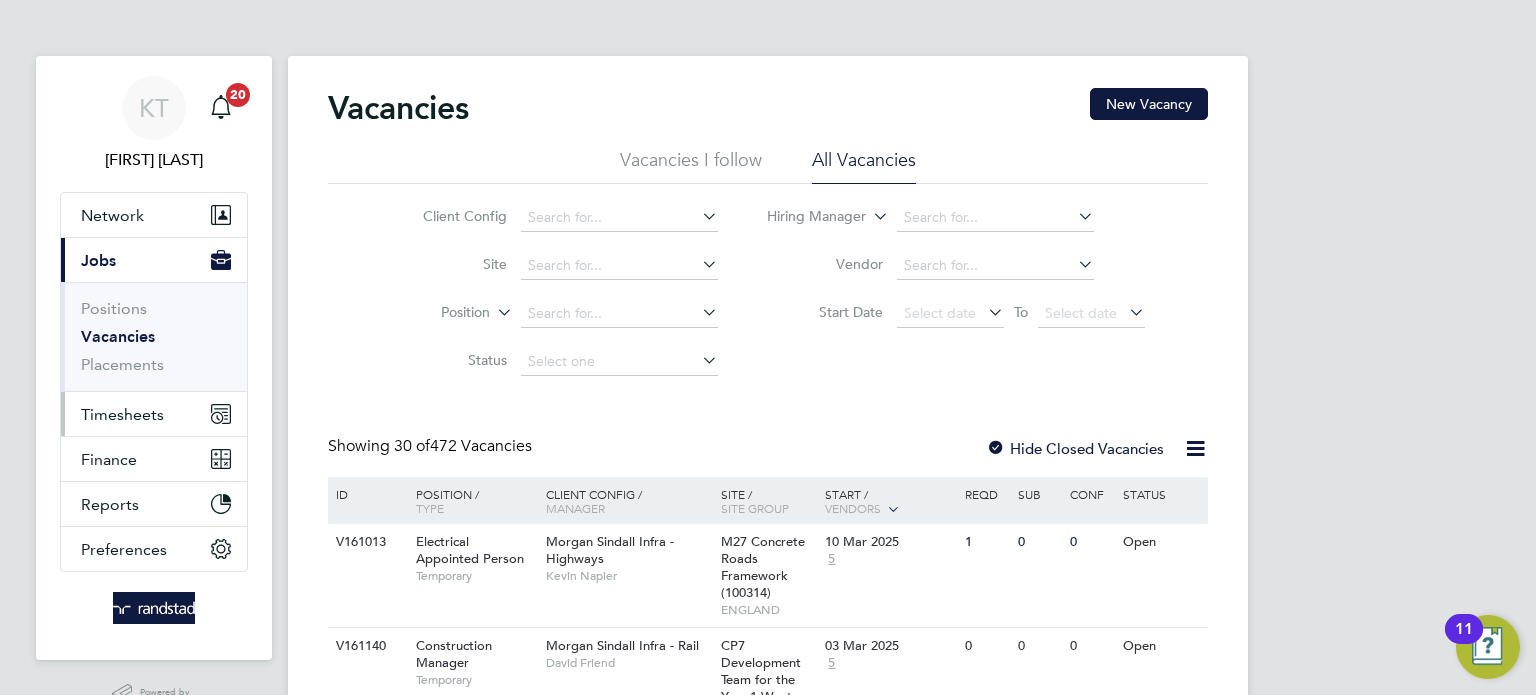 click on "Timesheets" at bounding box center [122, 414] 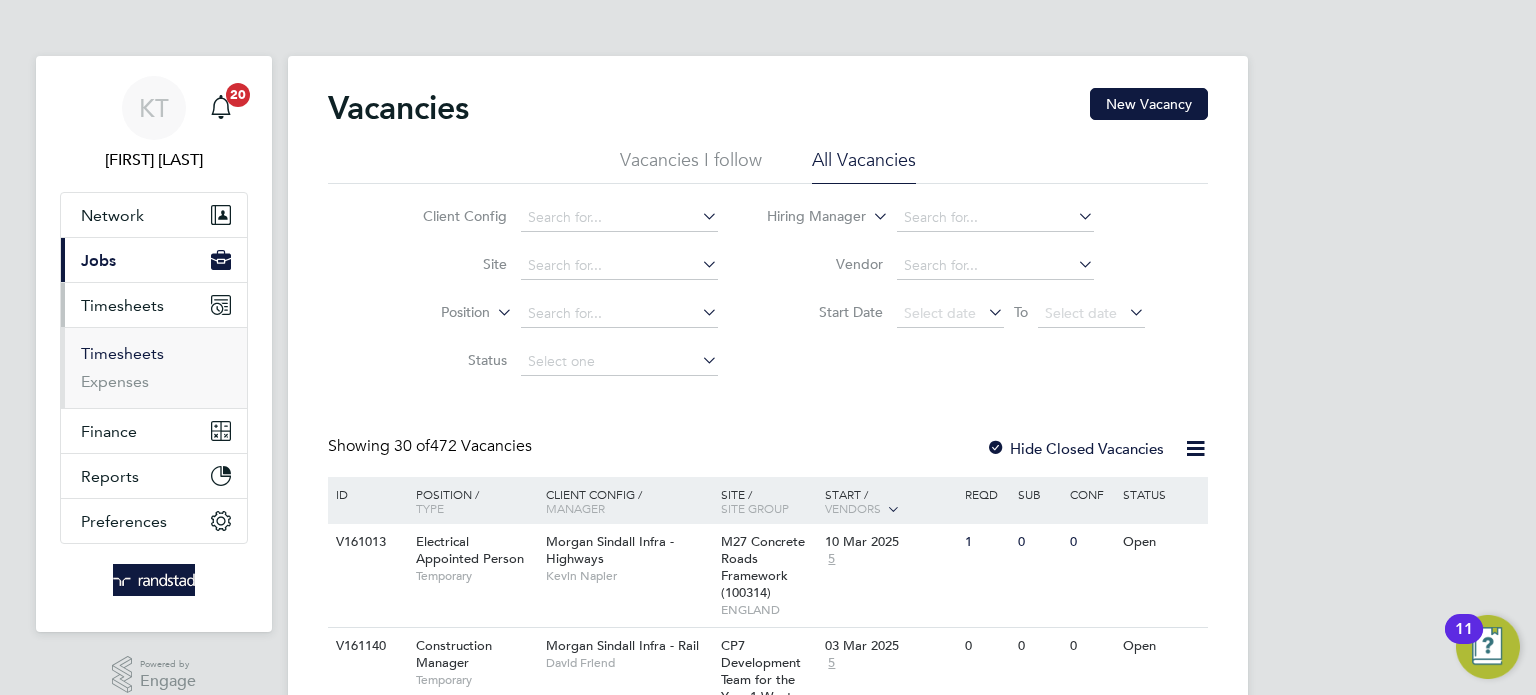 click on "Timesheets" at bounding box center (122, 353) 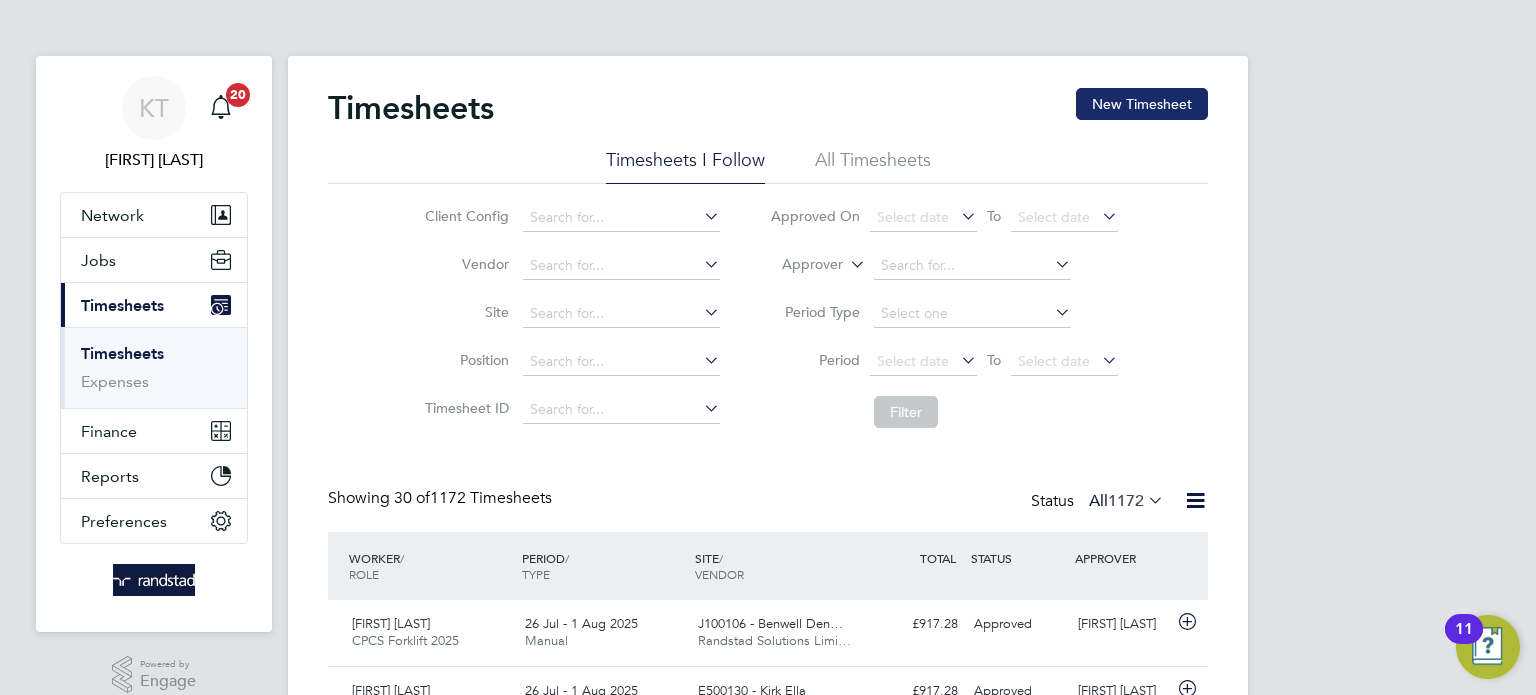 click on "New Timesheet" 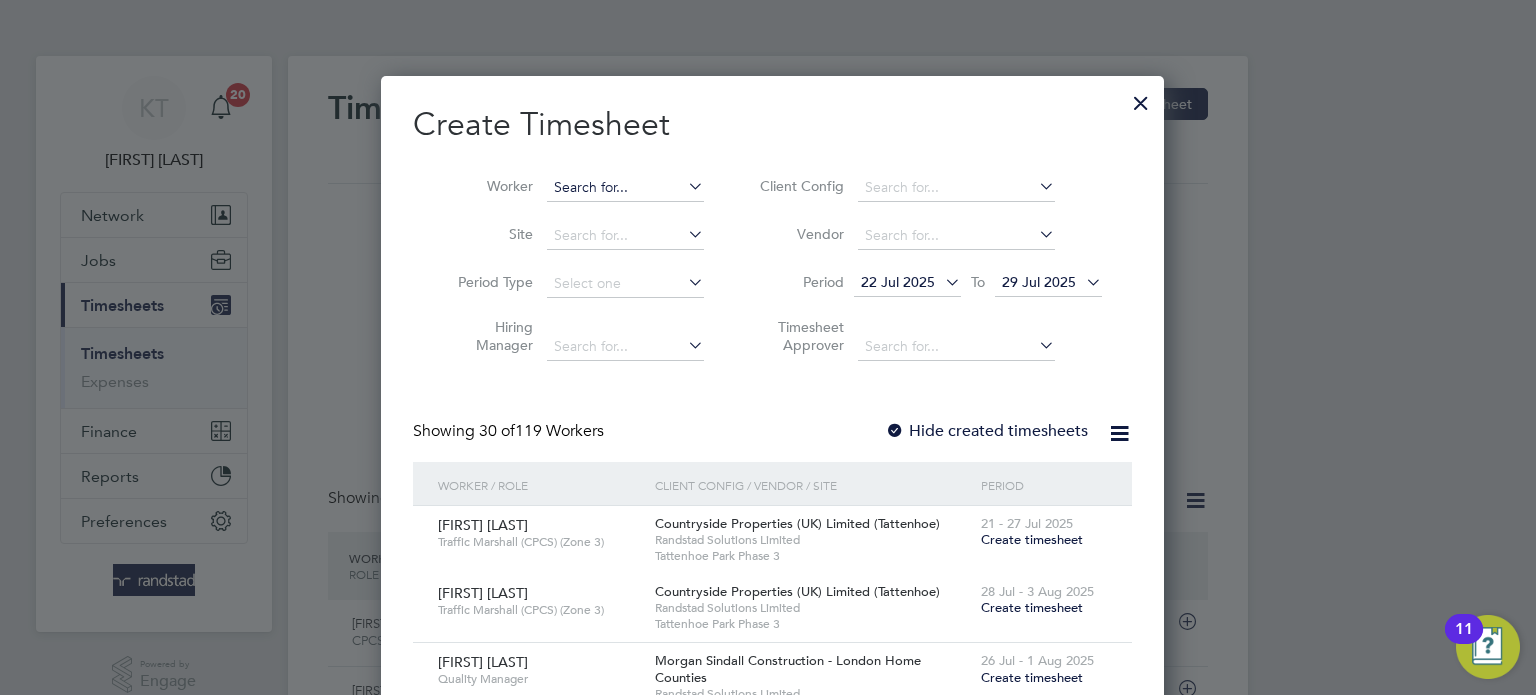 click at bounding box center [625, 188] 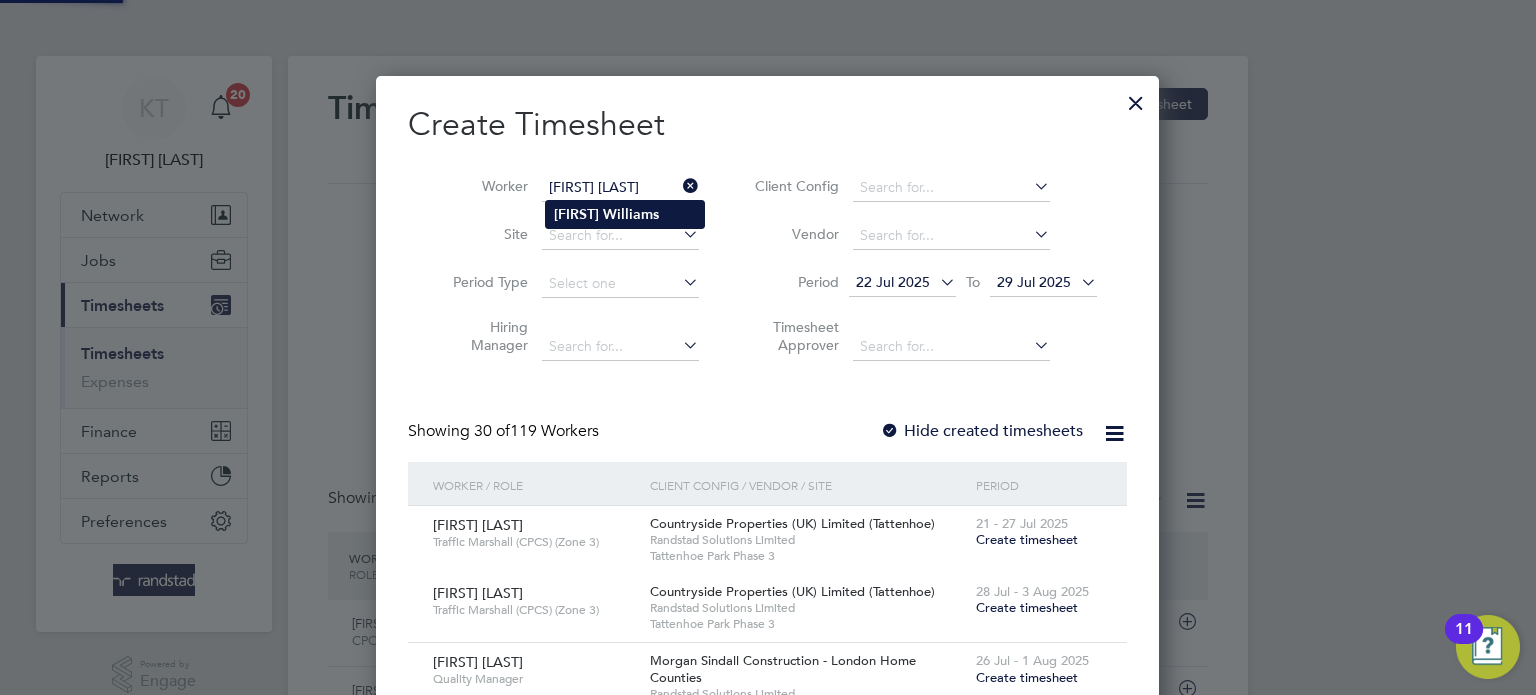 click on "Williams" 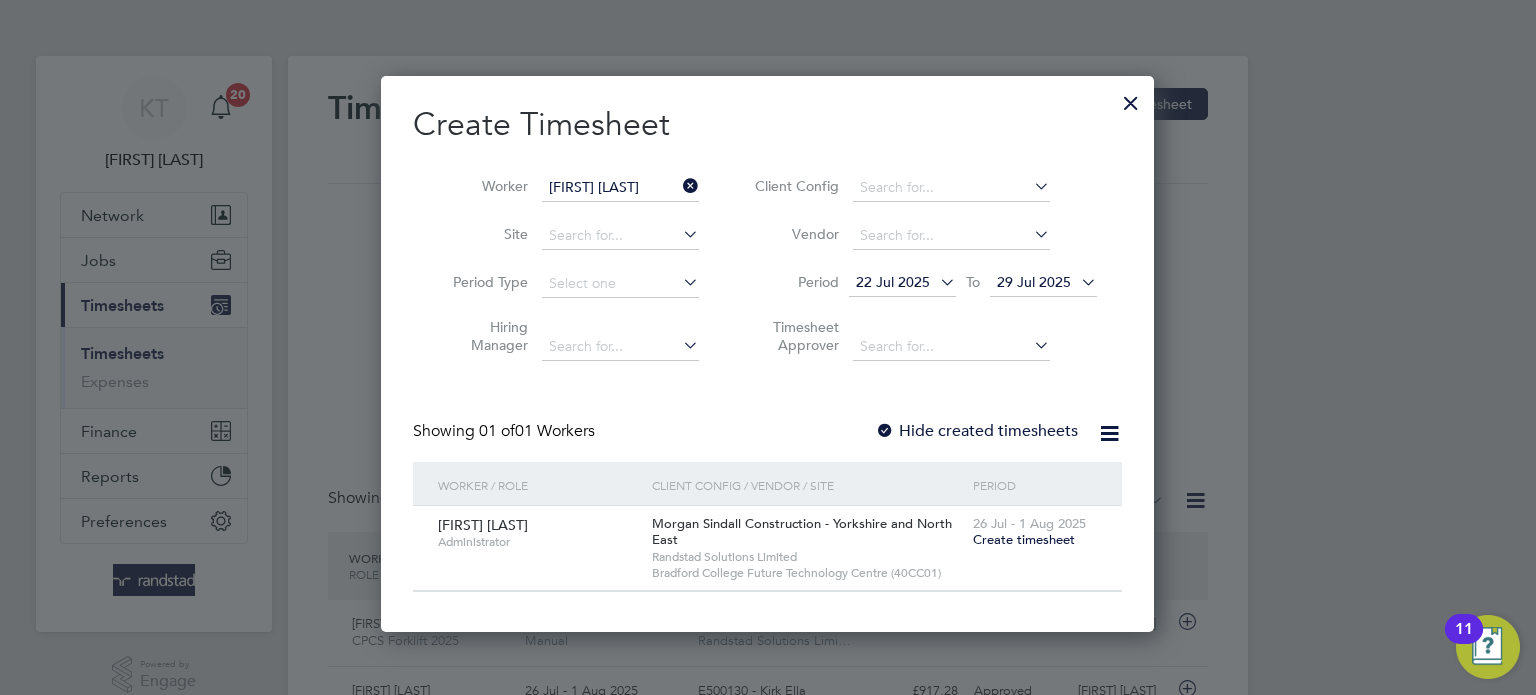 click at bounding box center [885, 432] 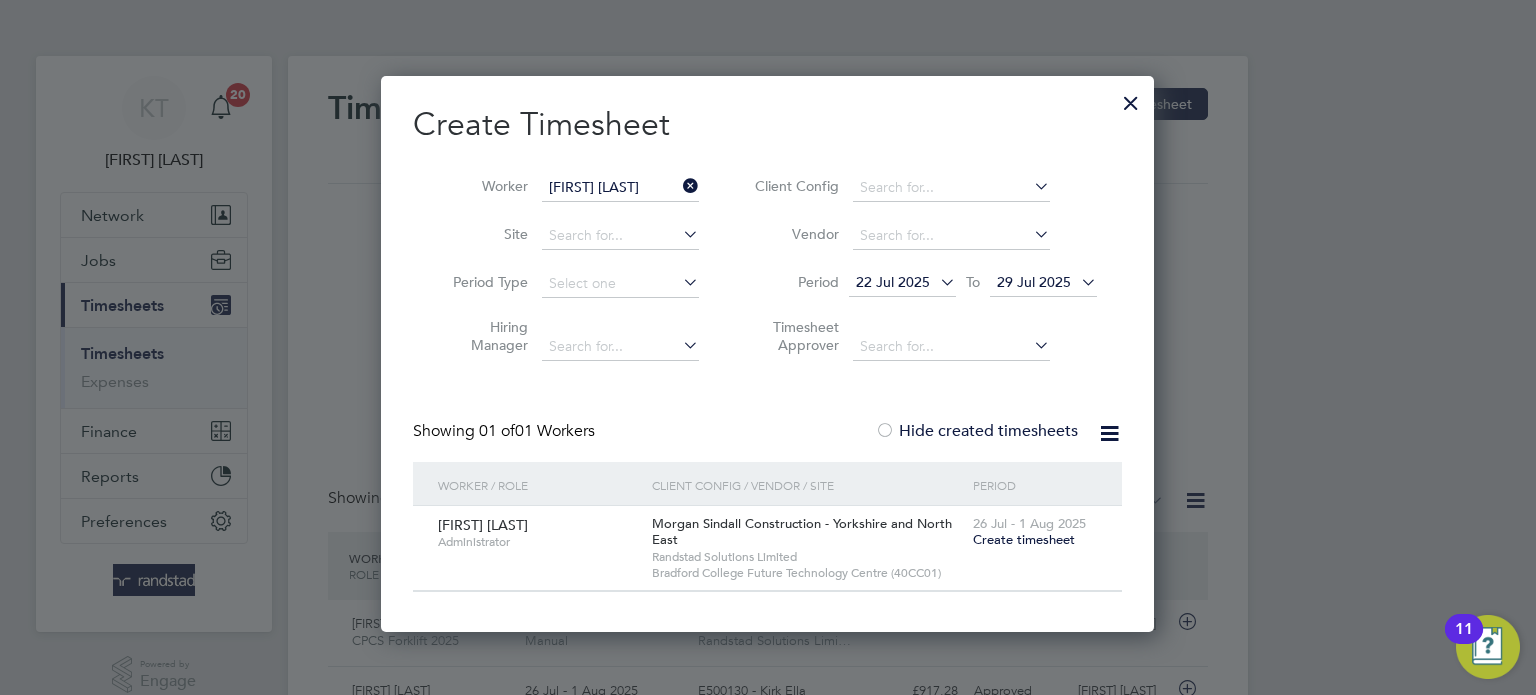 click on "22 Jul 2025" at bounding box center [893, 282] 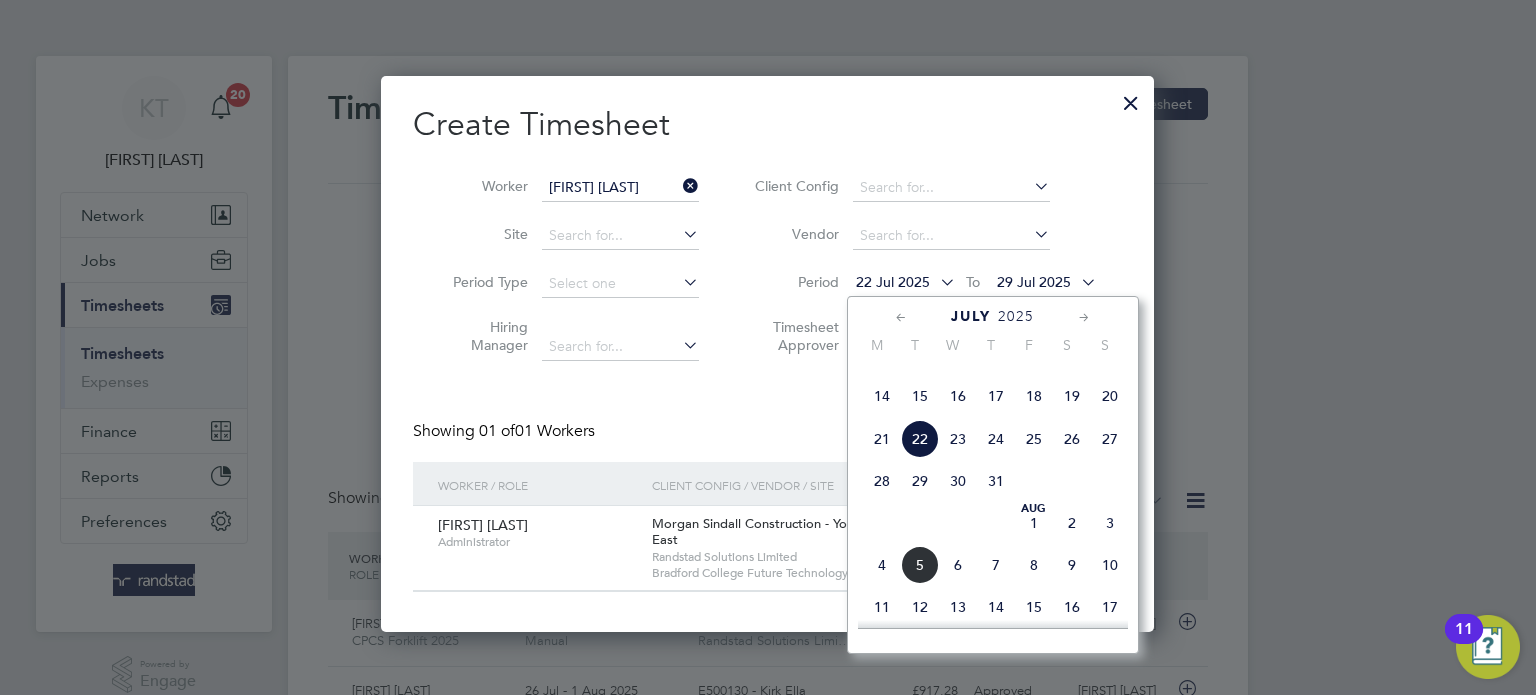 click on "22" 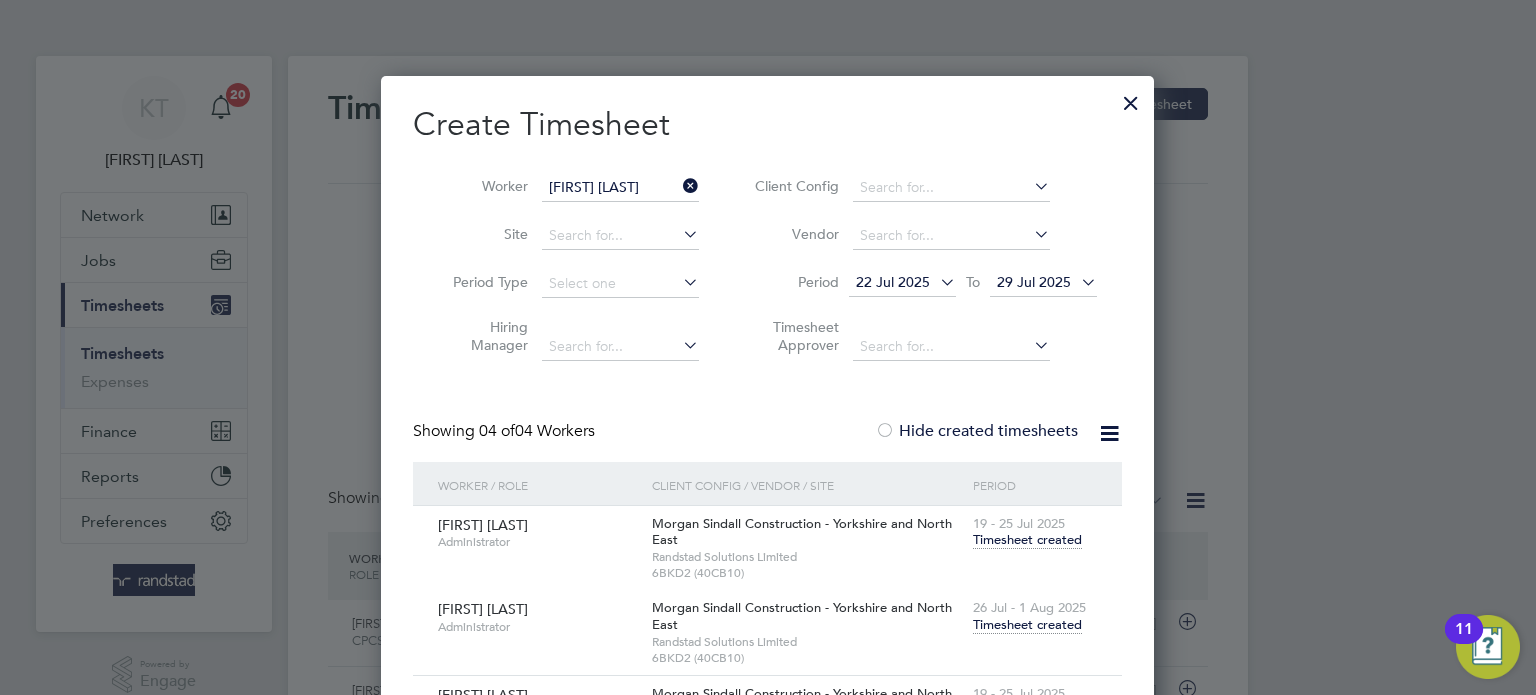 click on "Timesheet created" at bounding box center (1027, 625) 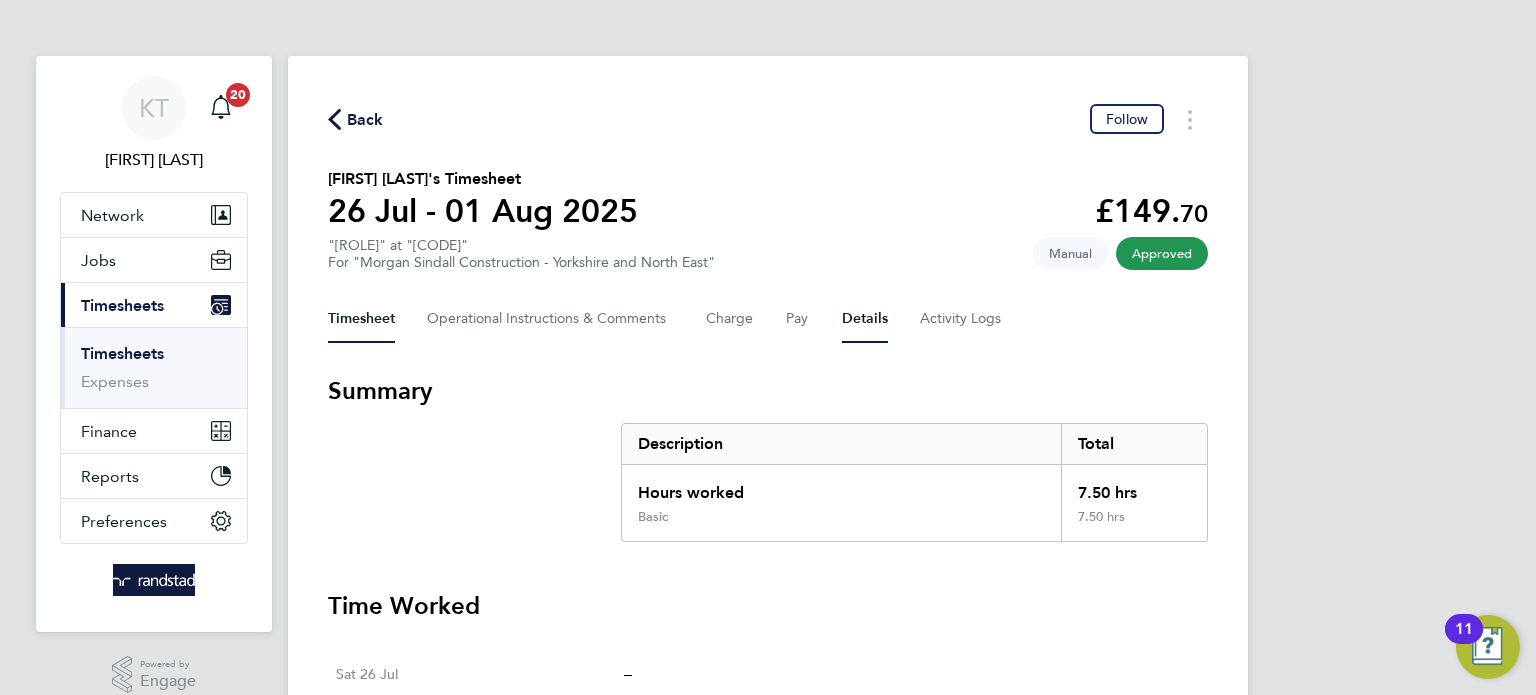 click on "Details" at bounding box center [865, 319] 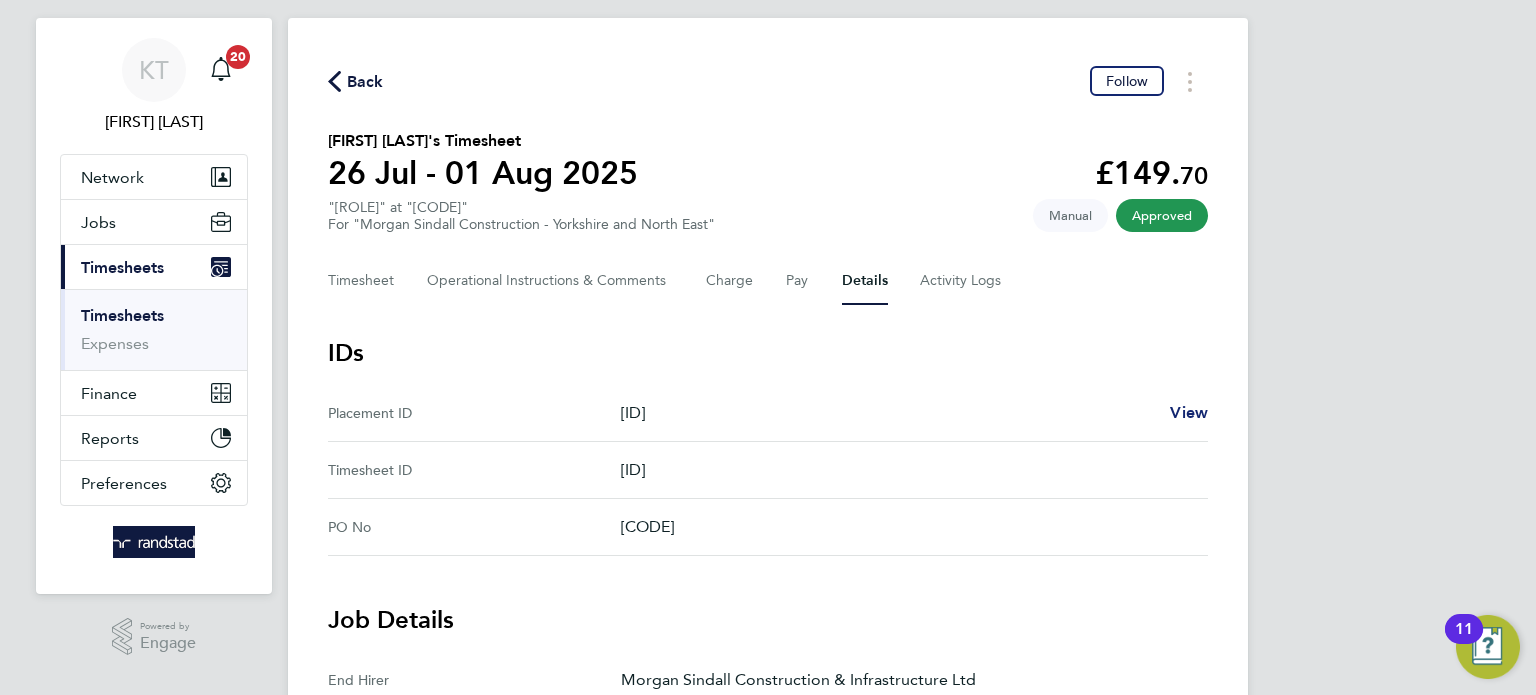 click on "View" at bounding box center (1189, 412) 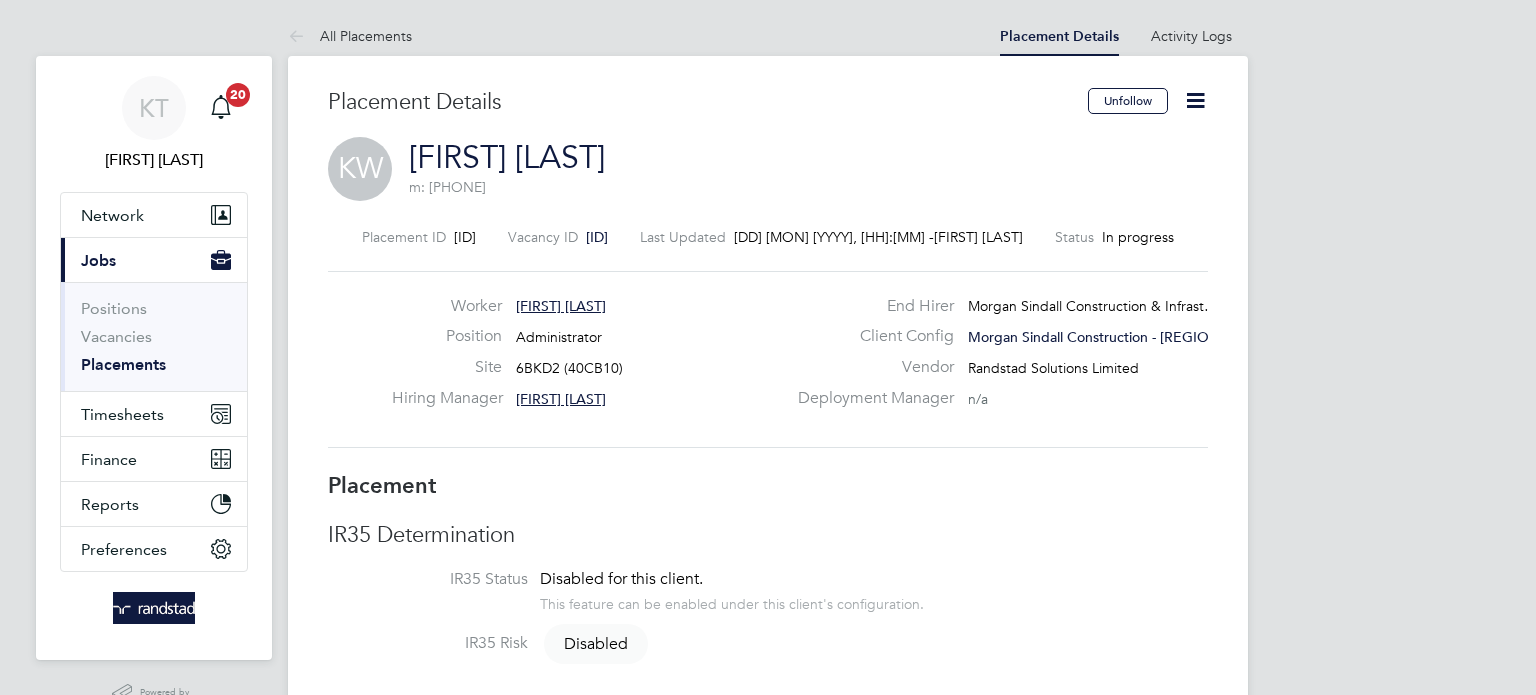 scroll, scrollTop: 0, scrollLeft: 0, axis: both 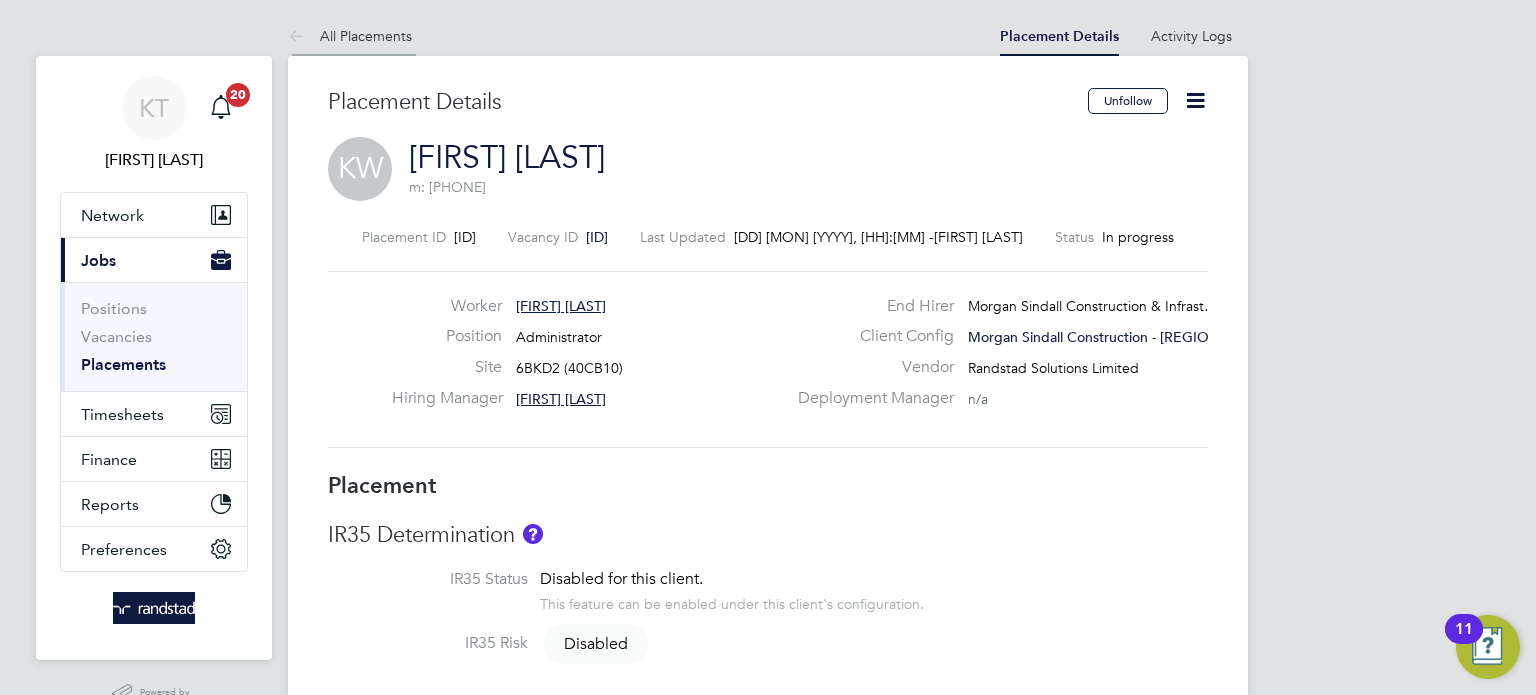 click on "All Placements" at bounding box center [350, 36] 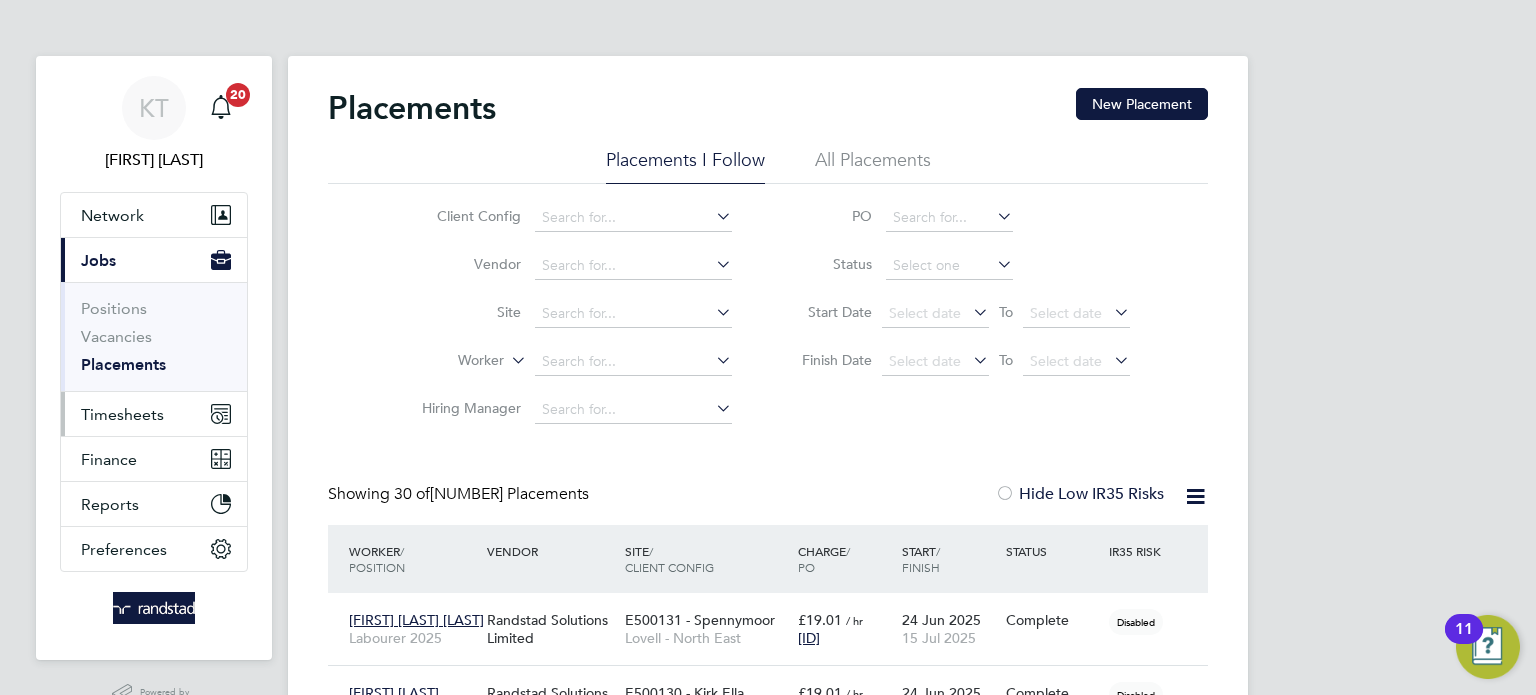 click on "Timesheets" at bounding box center (122, 414) 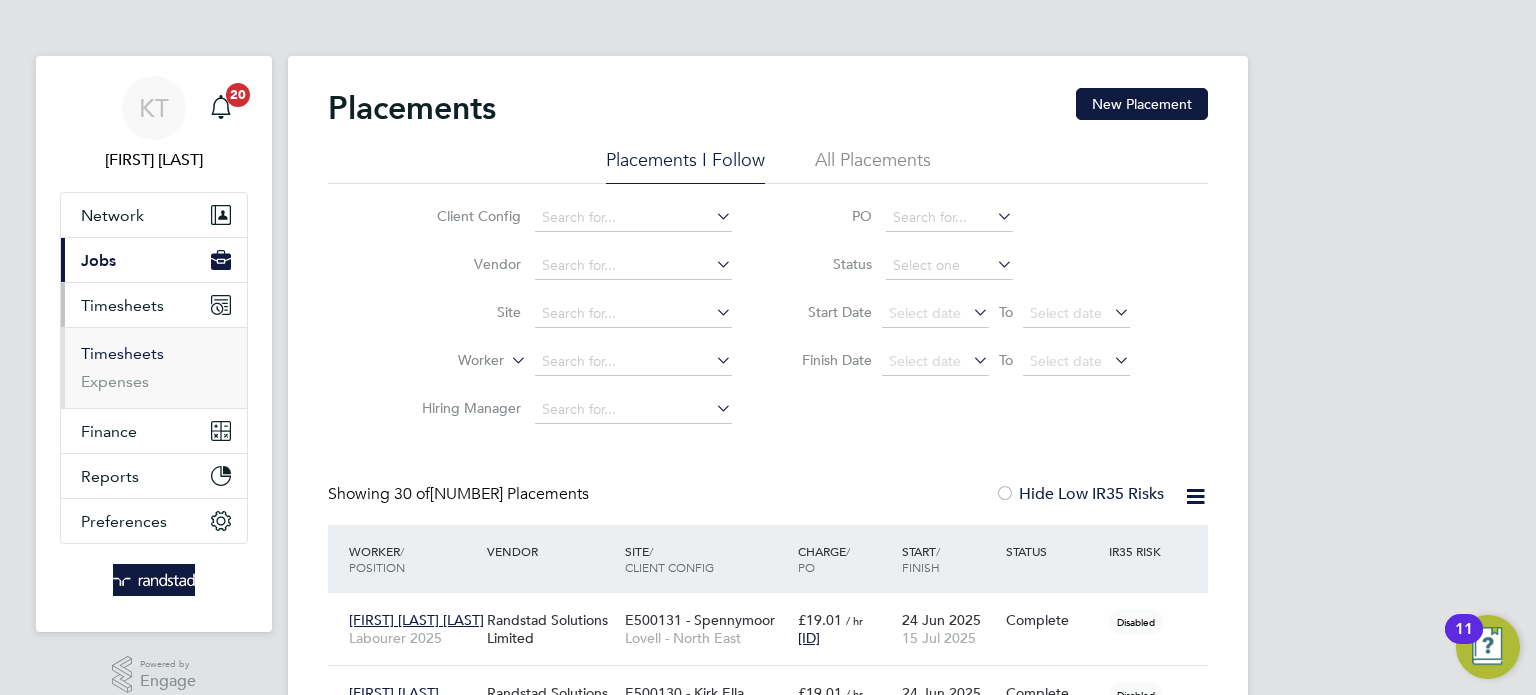 click on "Timesheets" at bounding box center [122, 353] 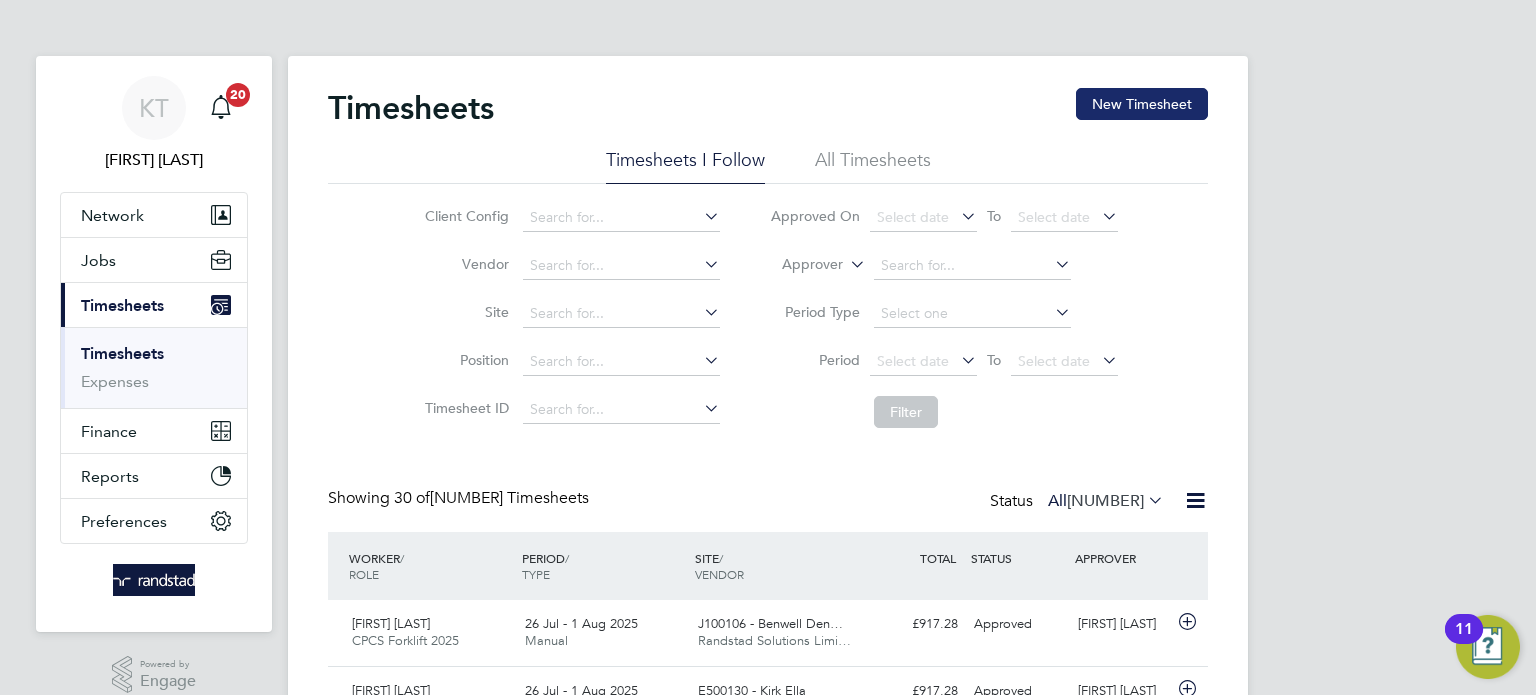 click on "New Timesheet" 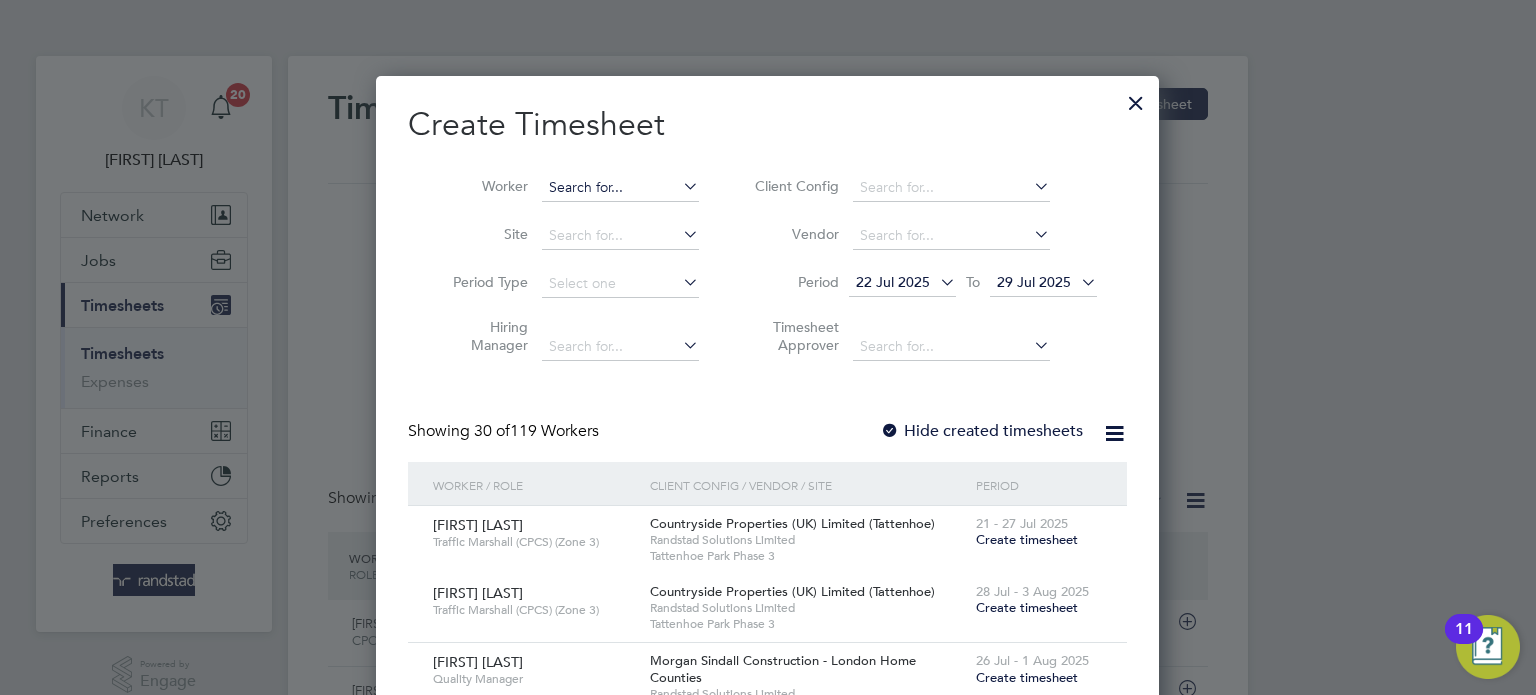 click at bounding box center [620, 188] 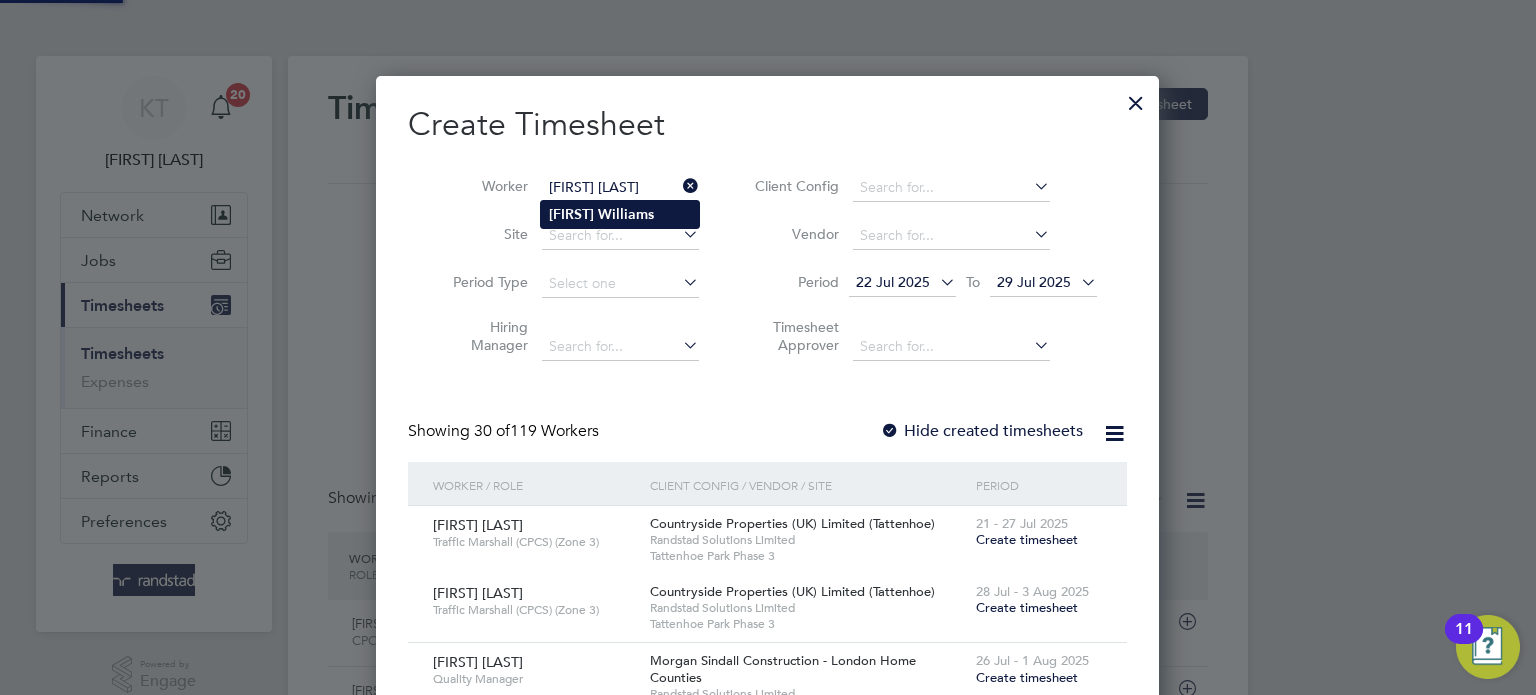 click on "[FIRST]" 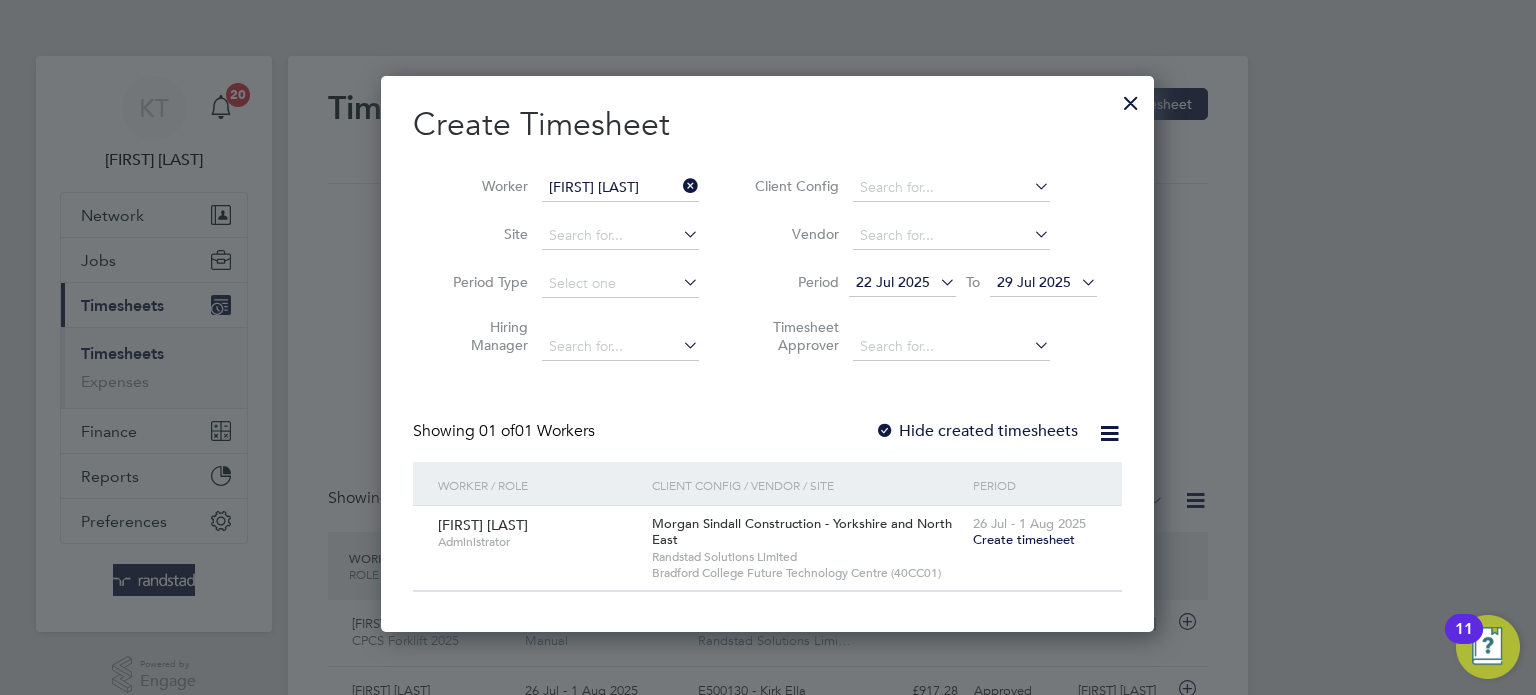 click on "Hide created timesheets" at bounding box center [976, 431] 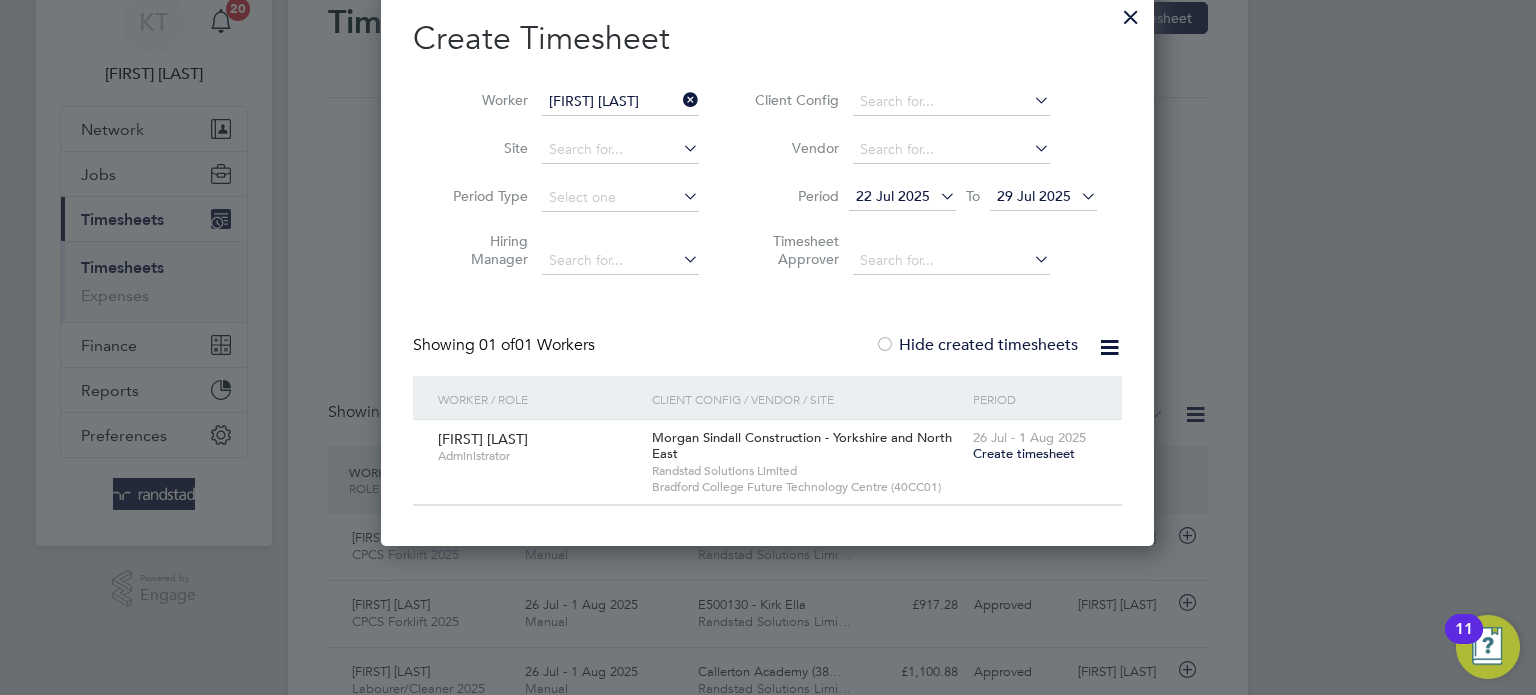 click on "22 Jul 2025" at bounding box center (902, 197) 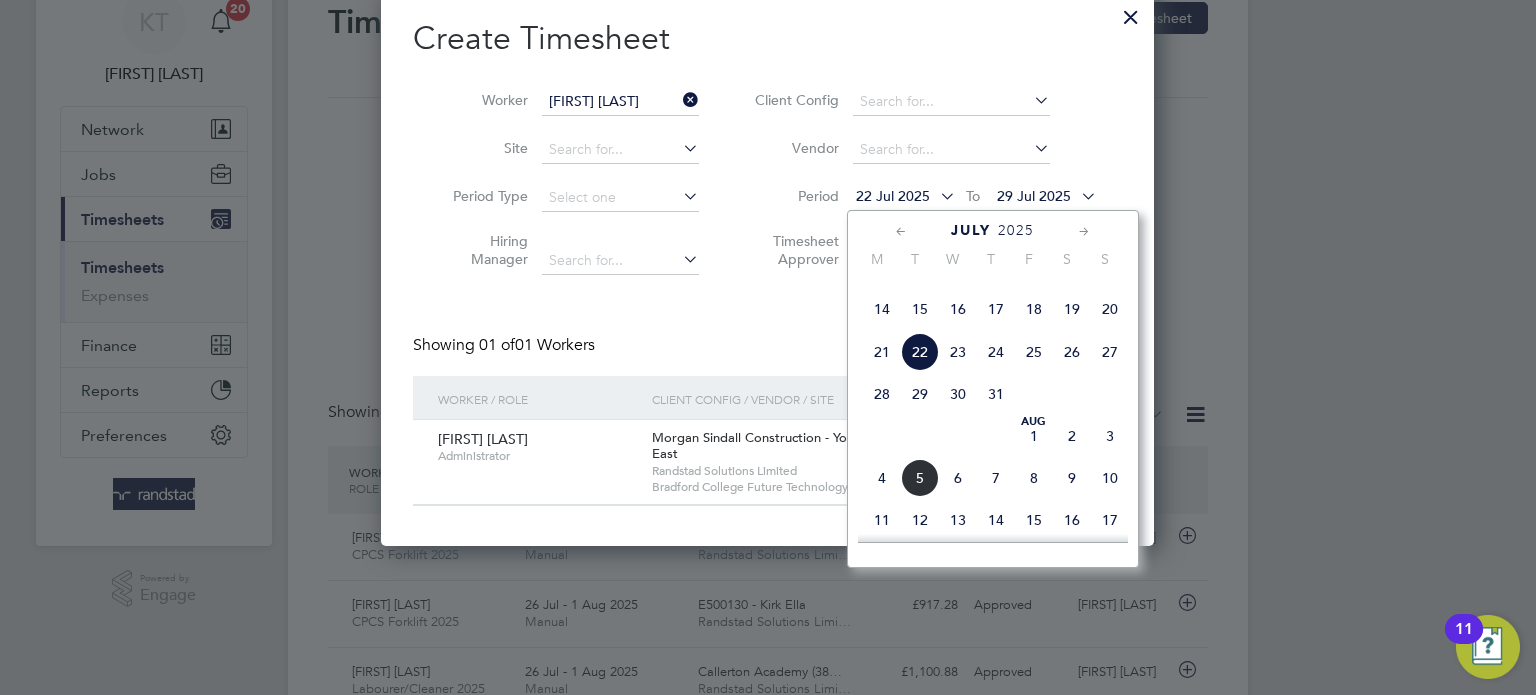 click on "22" 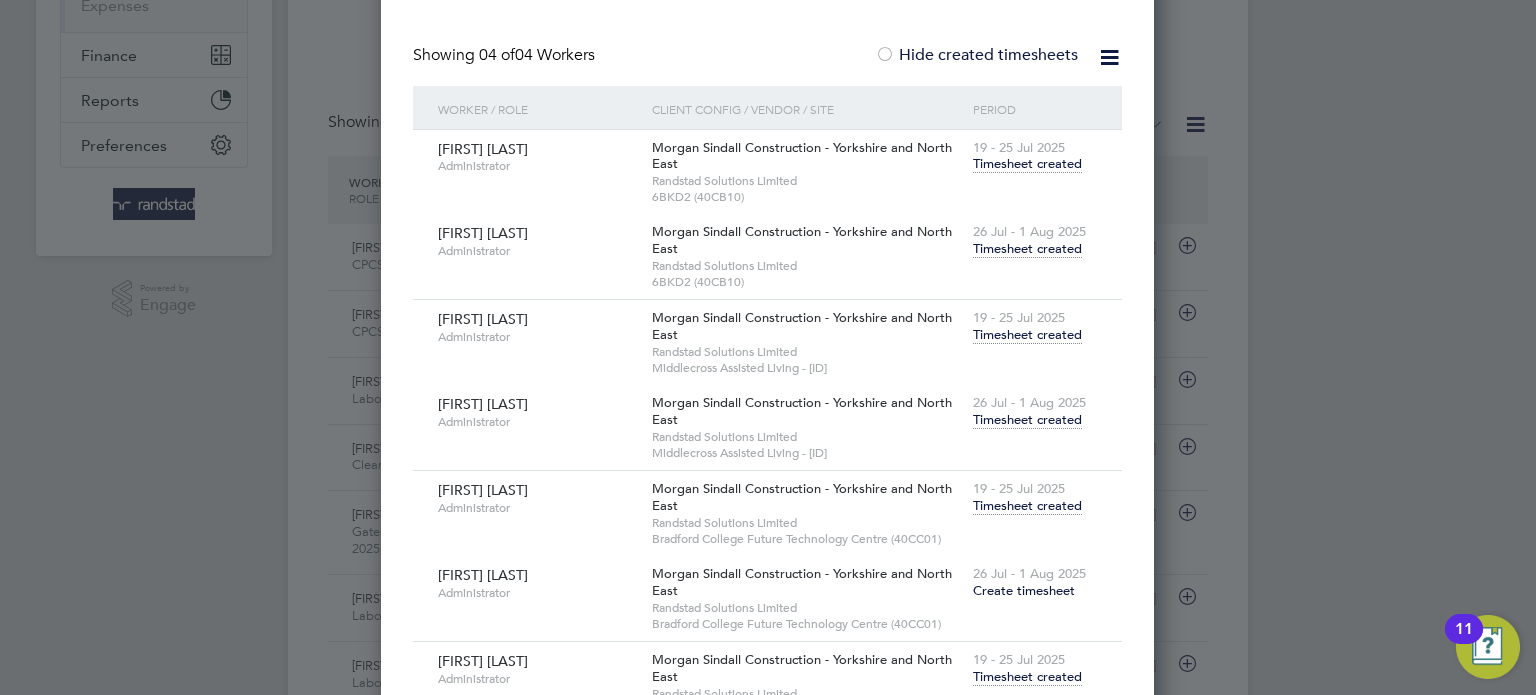 click on "Timesheet created" at bounding box center [1027, 420] 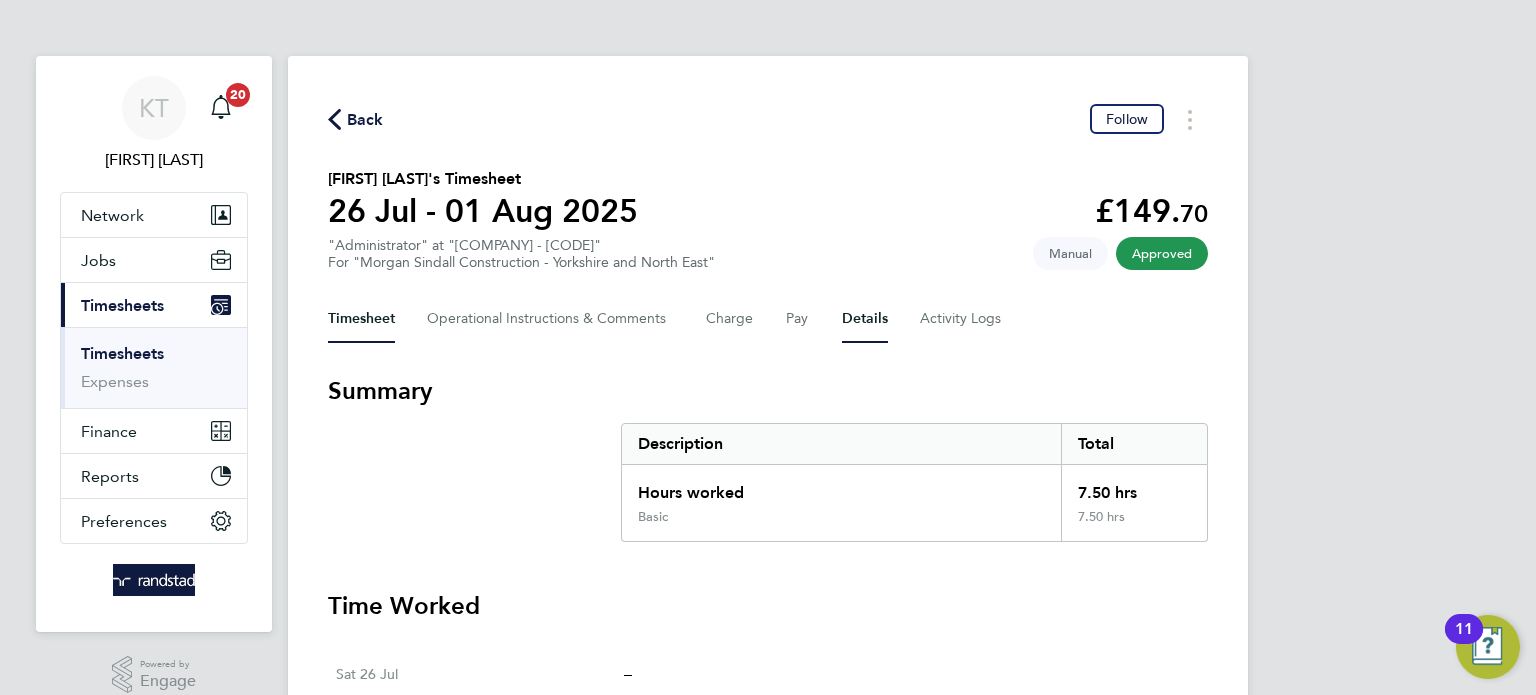 click on "Details" at bounding box center (865, 319) 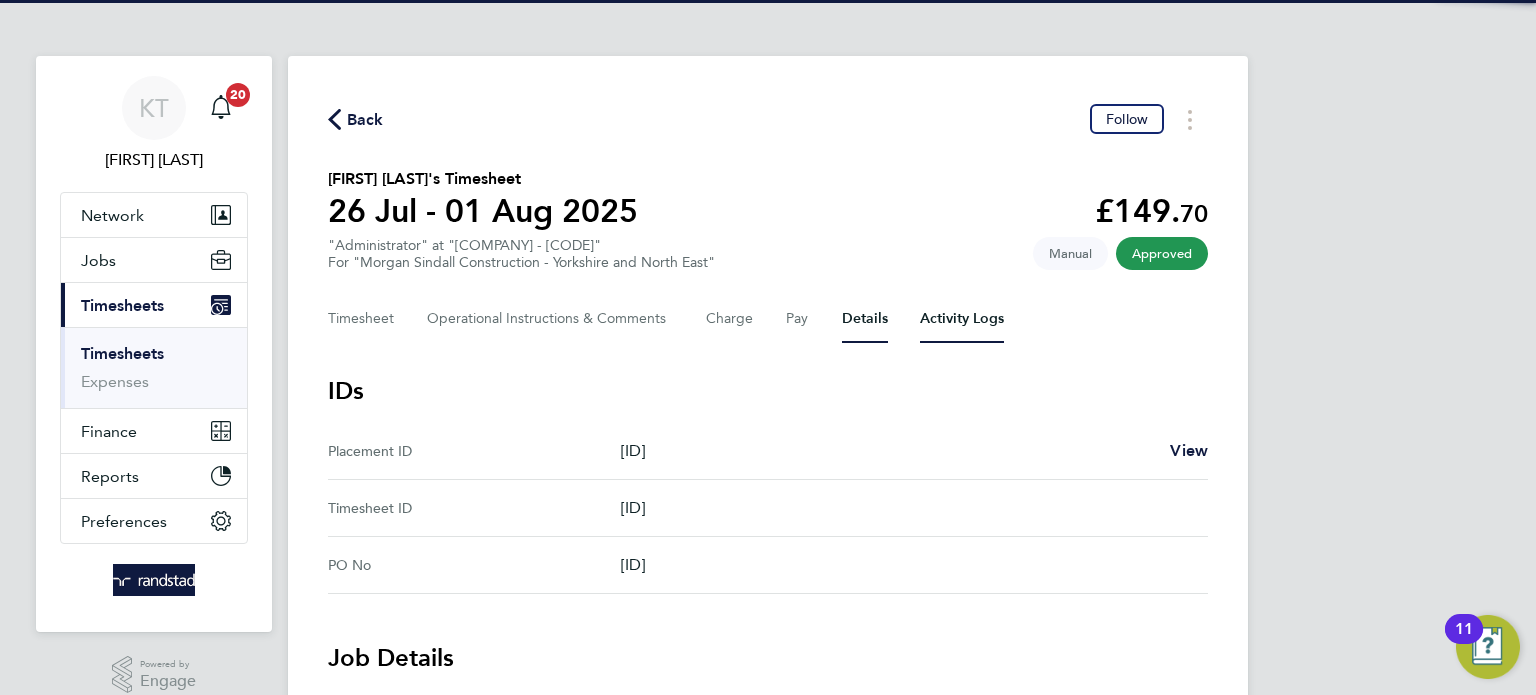 click on "Activity Logs" at bounding box center [962, 319] 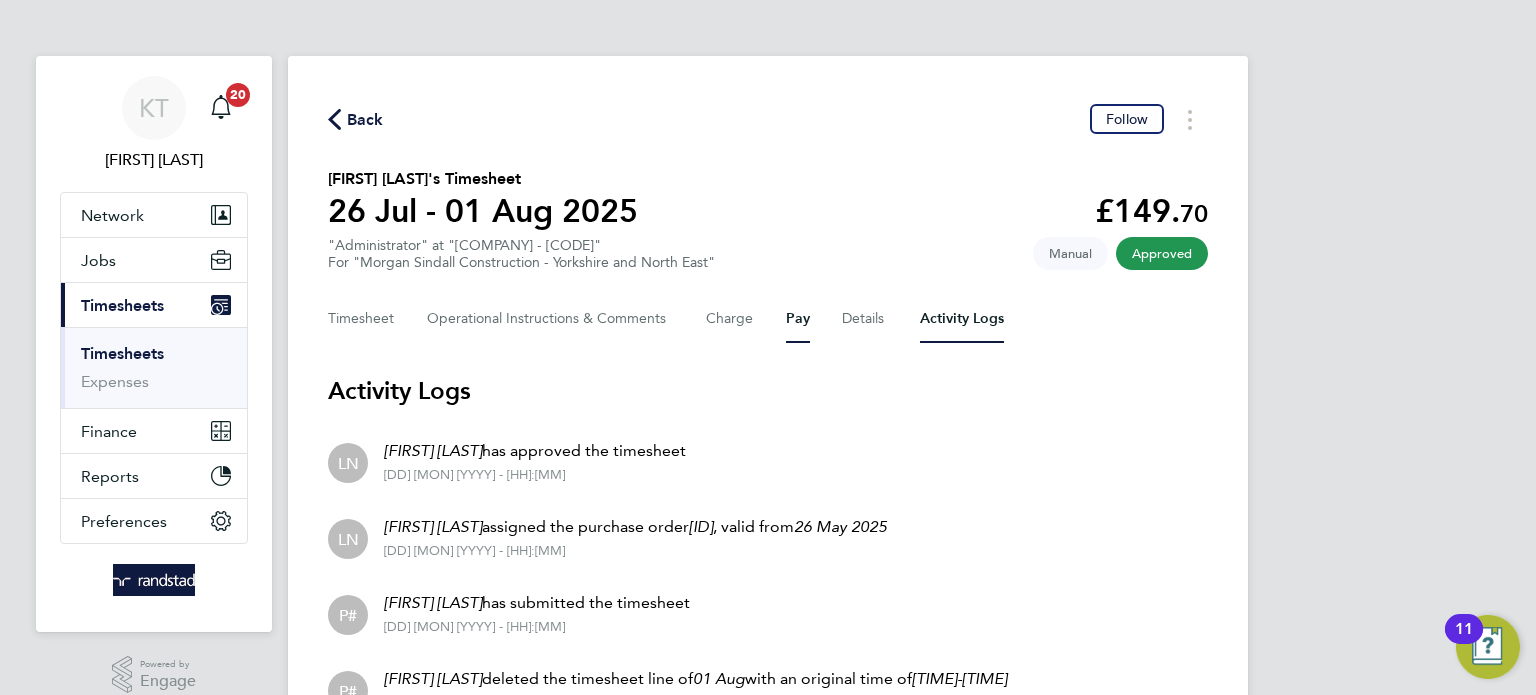 click on "Pay" at bounding box center (798, 319) 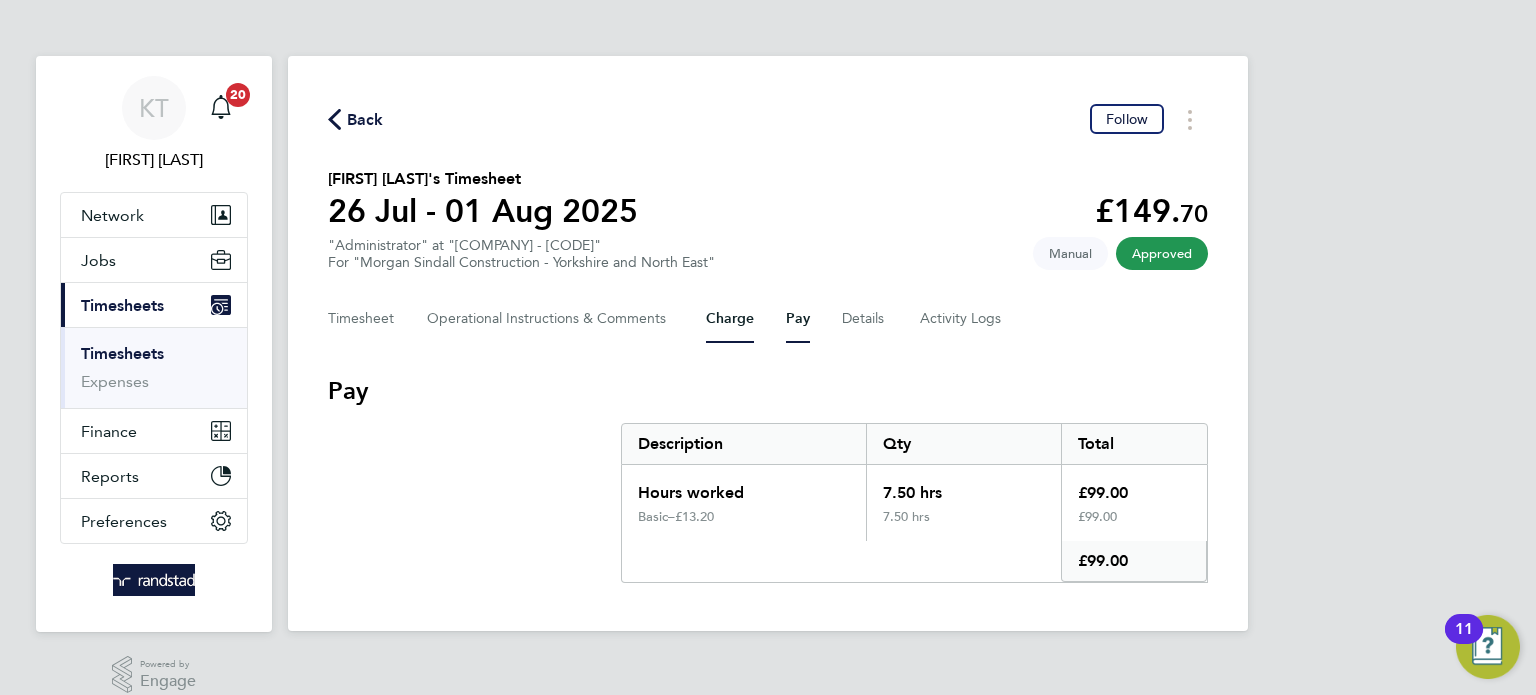 click on "Charge" at bounding box center [730, 319] 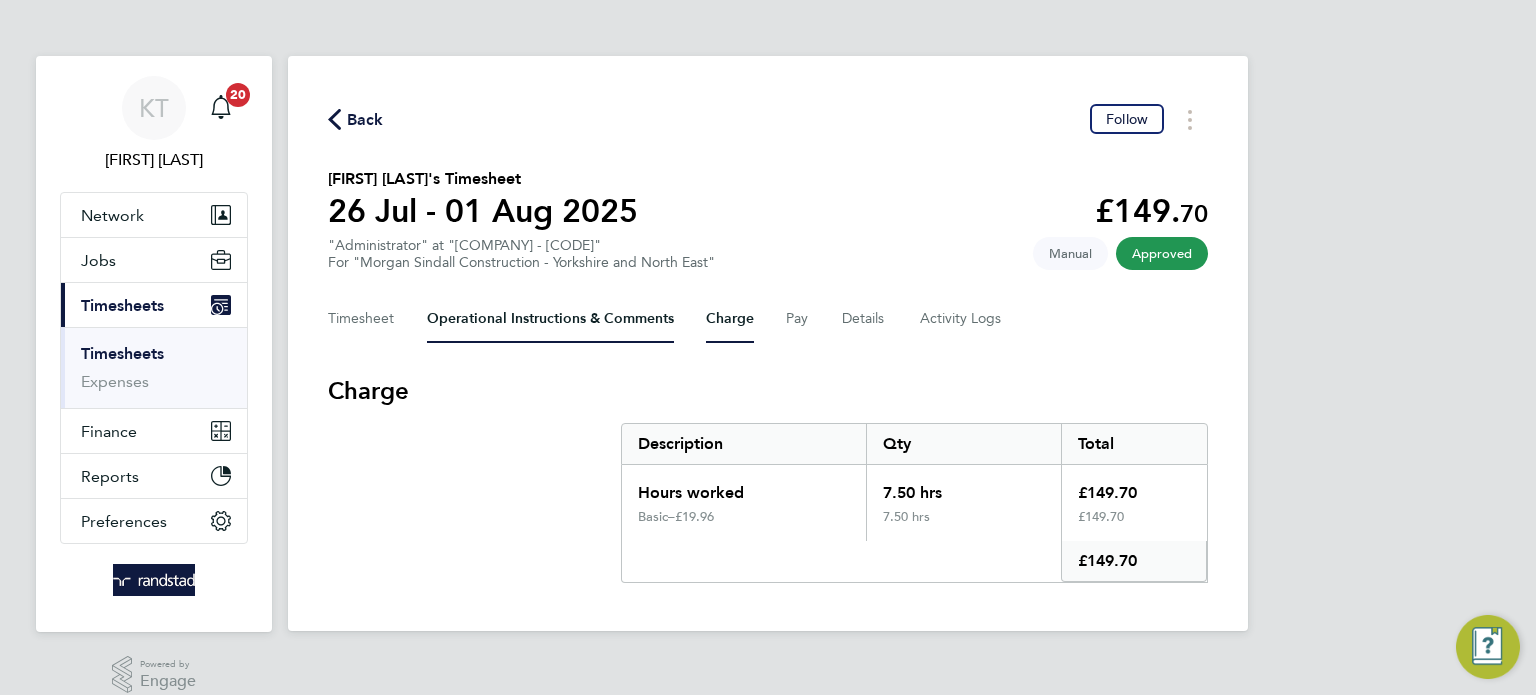 click on "Operational Instructions & Comments" at bounding box center (550, 319) 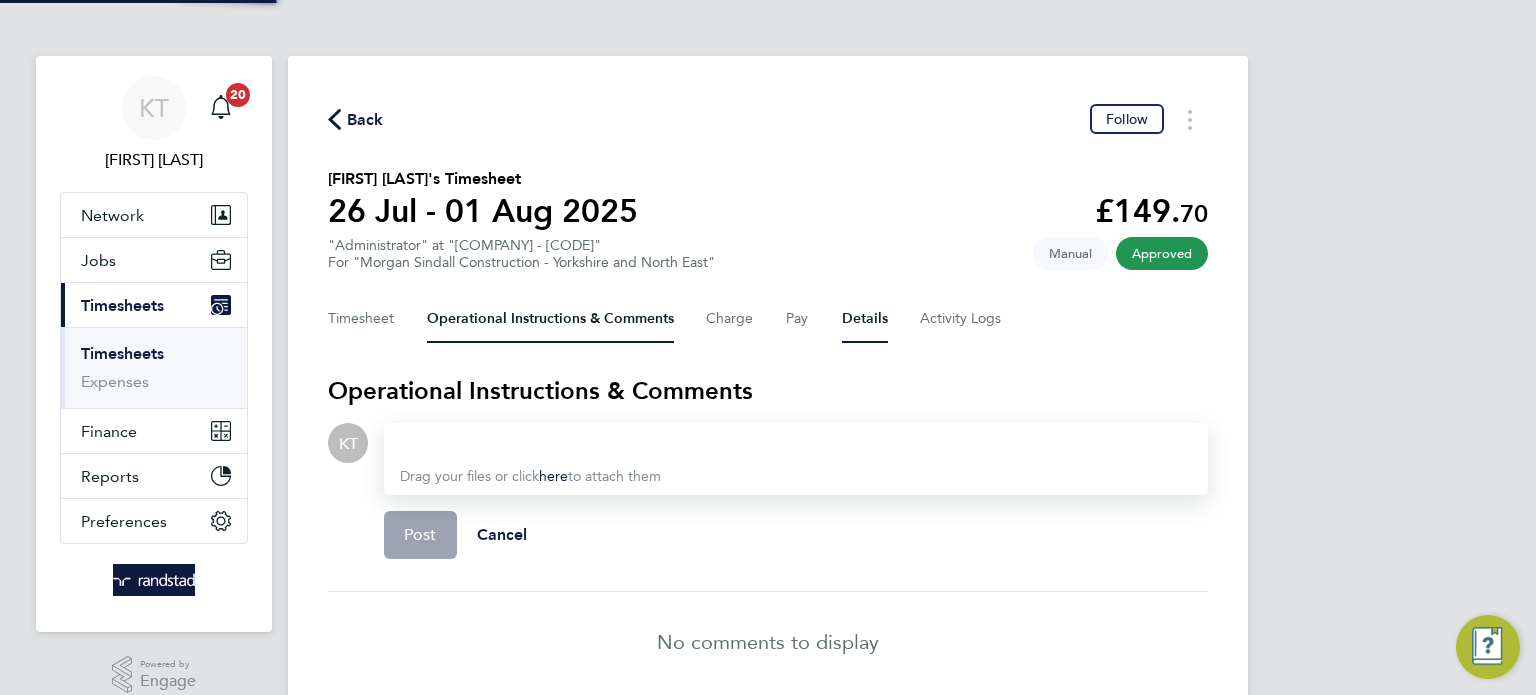 click on "Details" at bounding box center [865, 319] 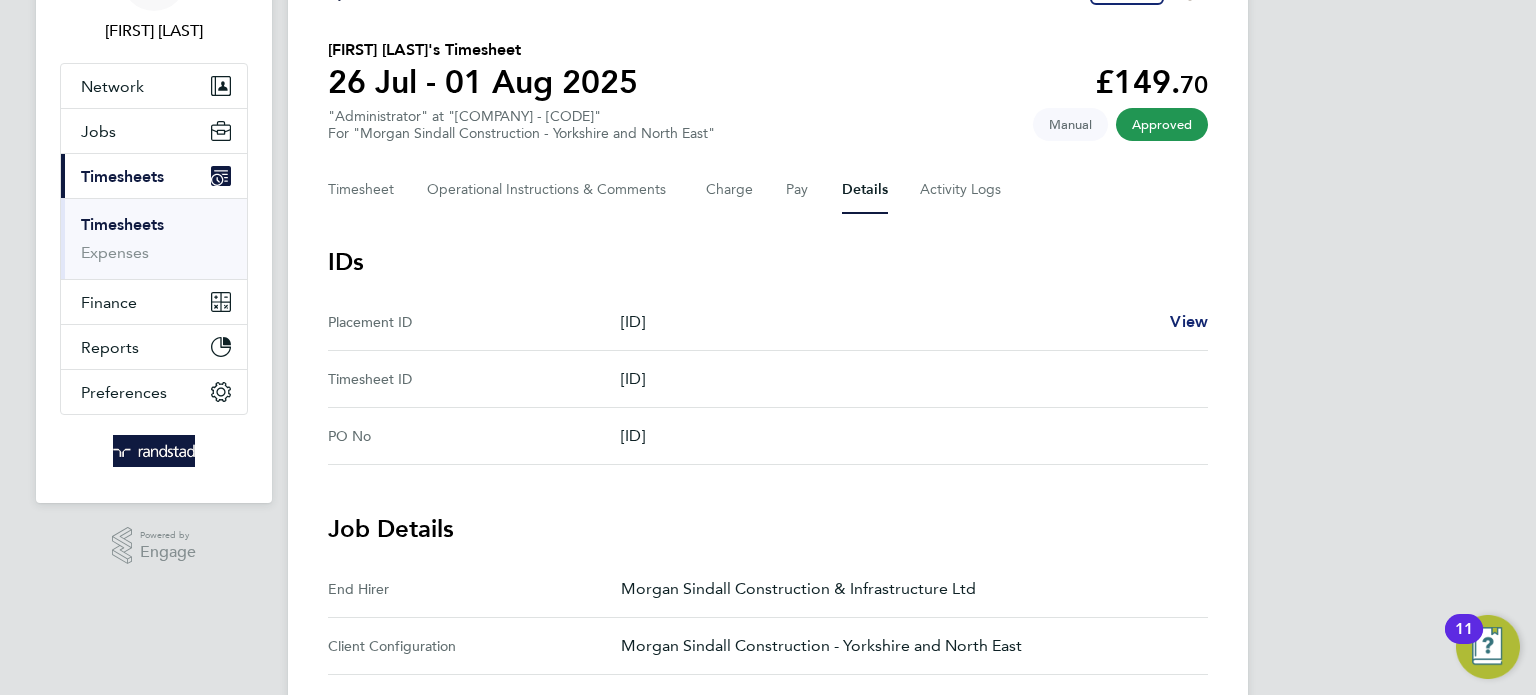 click on "View" at bounding box center [1189, 321] 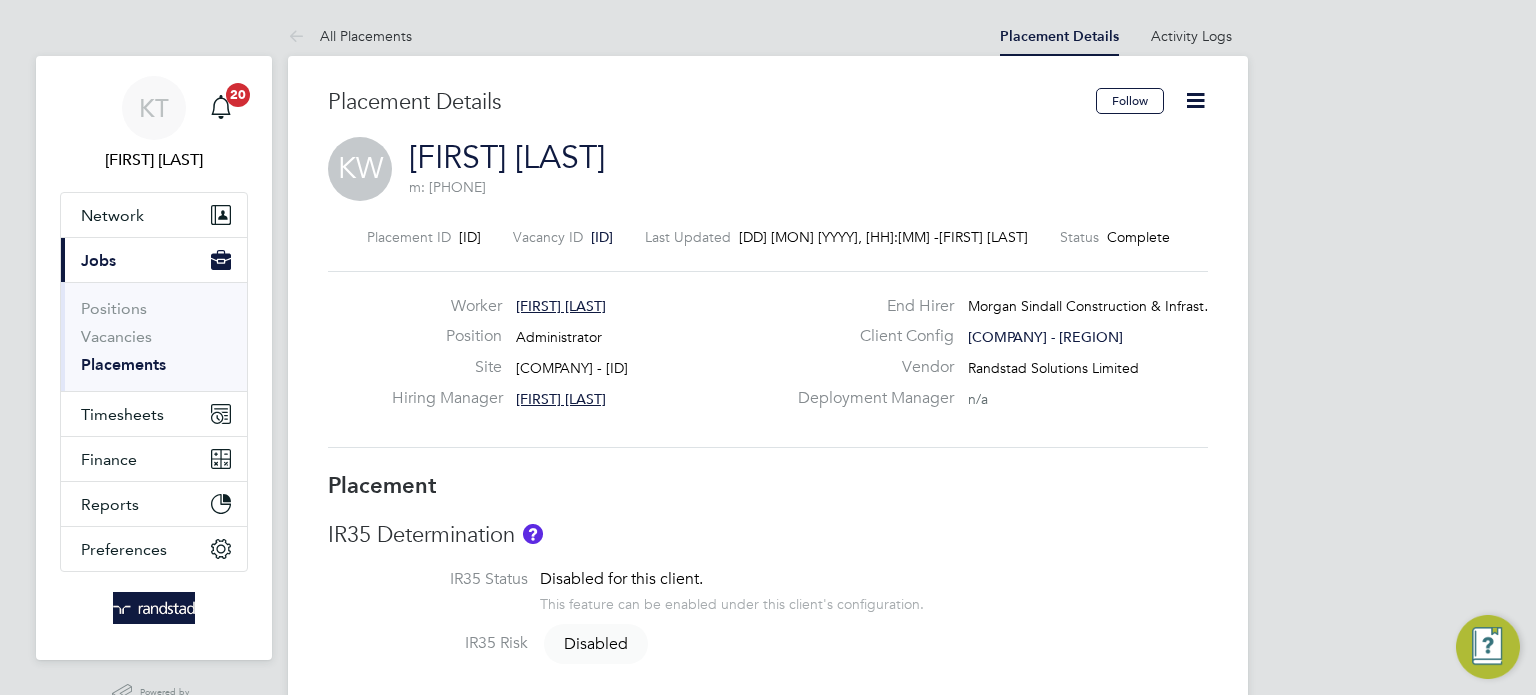 scroll, scrollTop: 0, scrollLeft: 0, axis: both 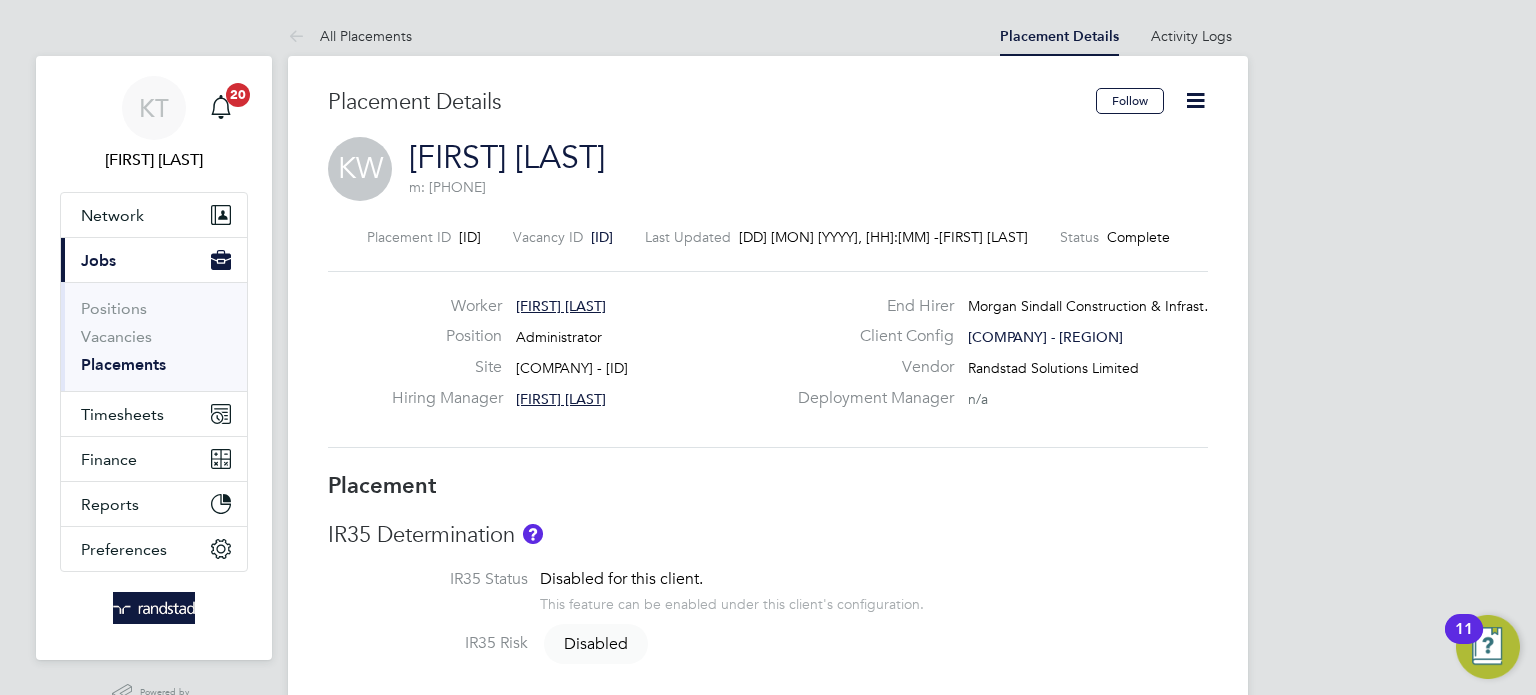 click 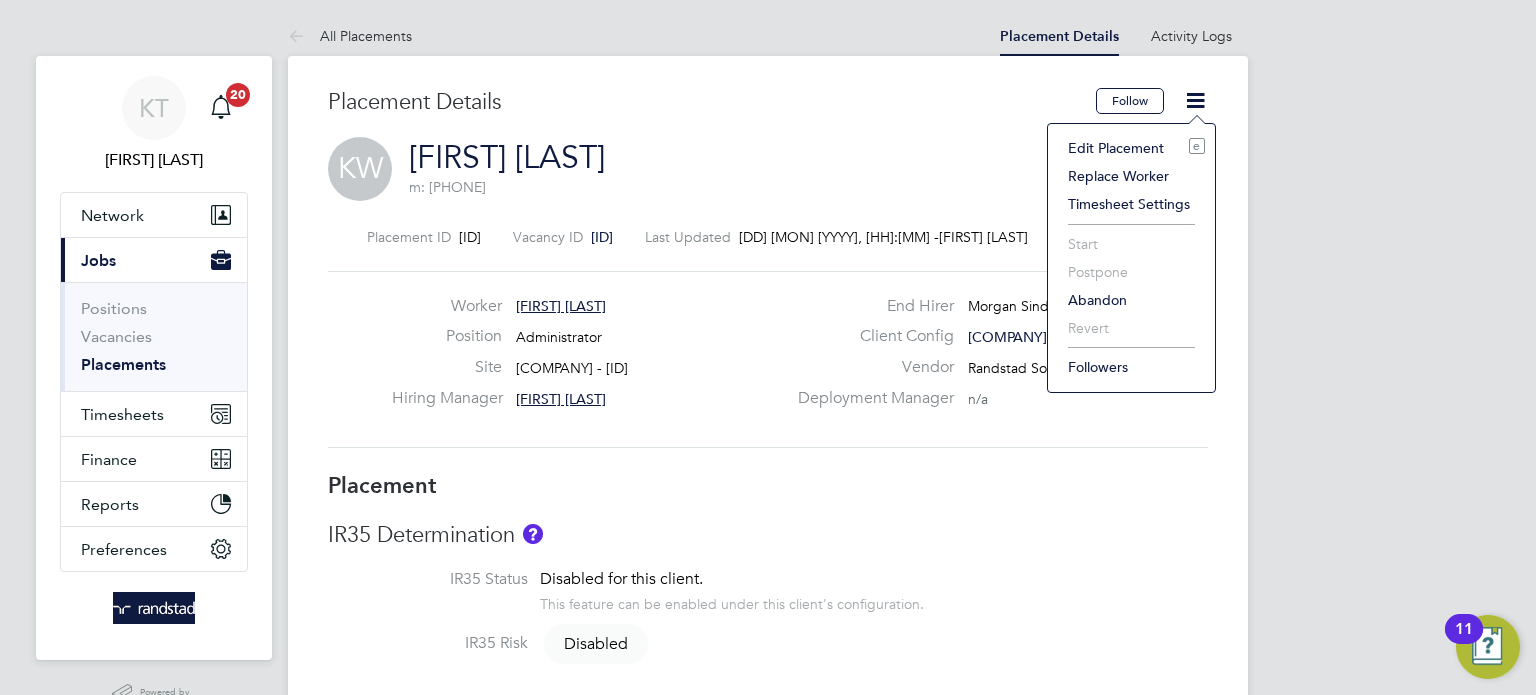 click on "Edit Placement e" 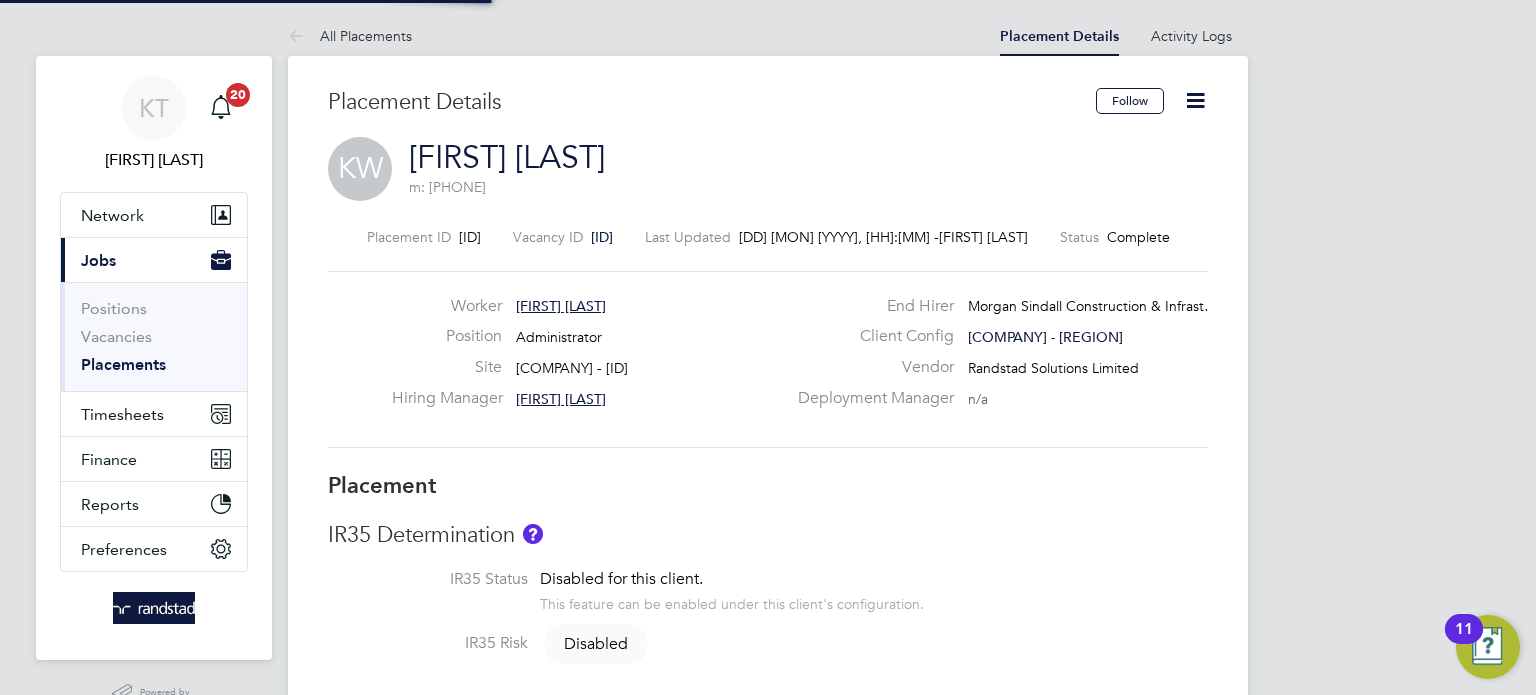type on "[FIRST] [LAST]" 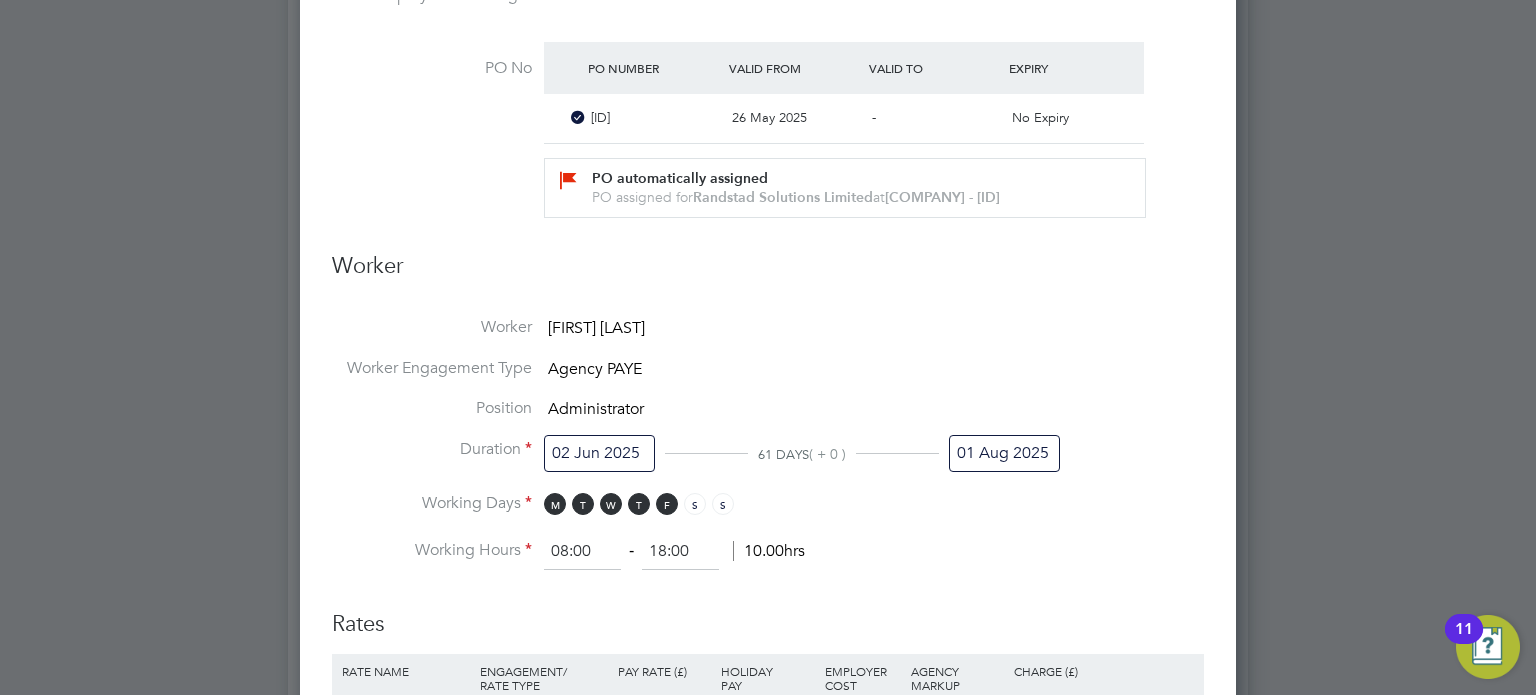 click on "01 Aug 2025" at bounding box center [1004, 453] 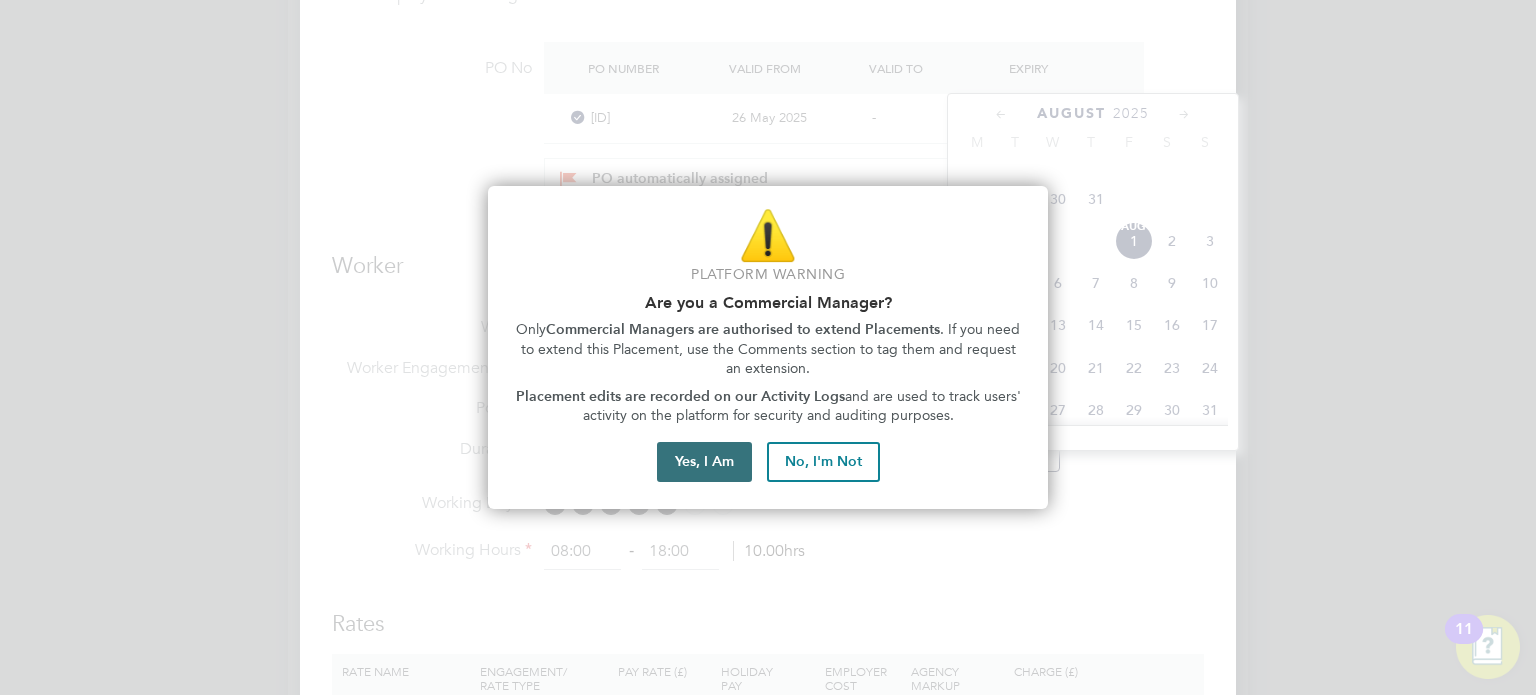 click on "Yes, I Am" at bounding box center (704, 462) 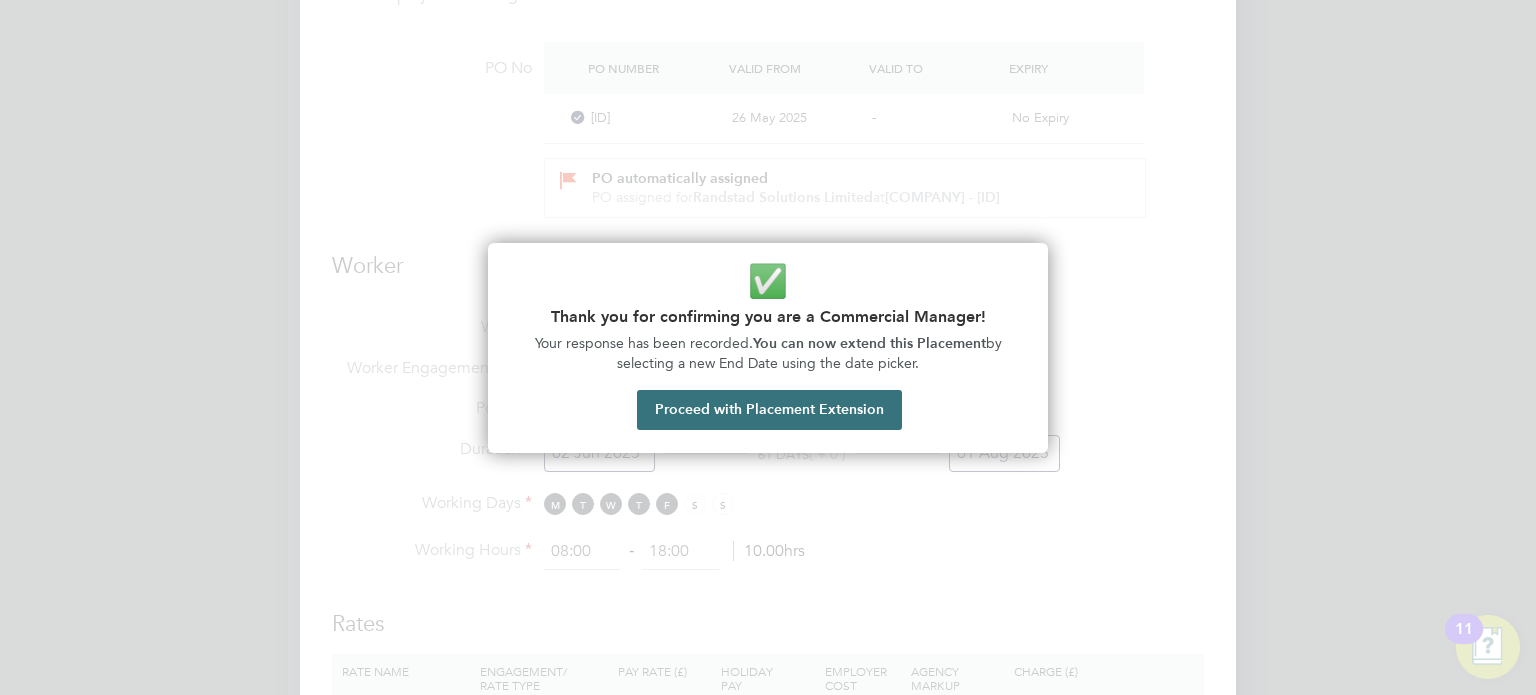 click on "Proceed with Placement Extension" at bounding box center [769, 410] 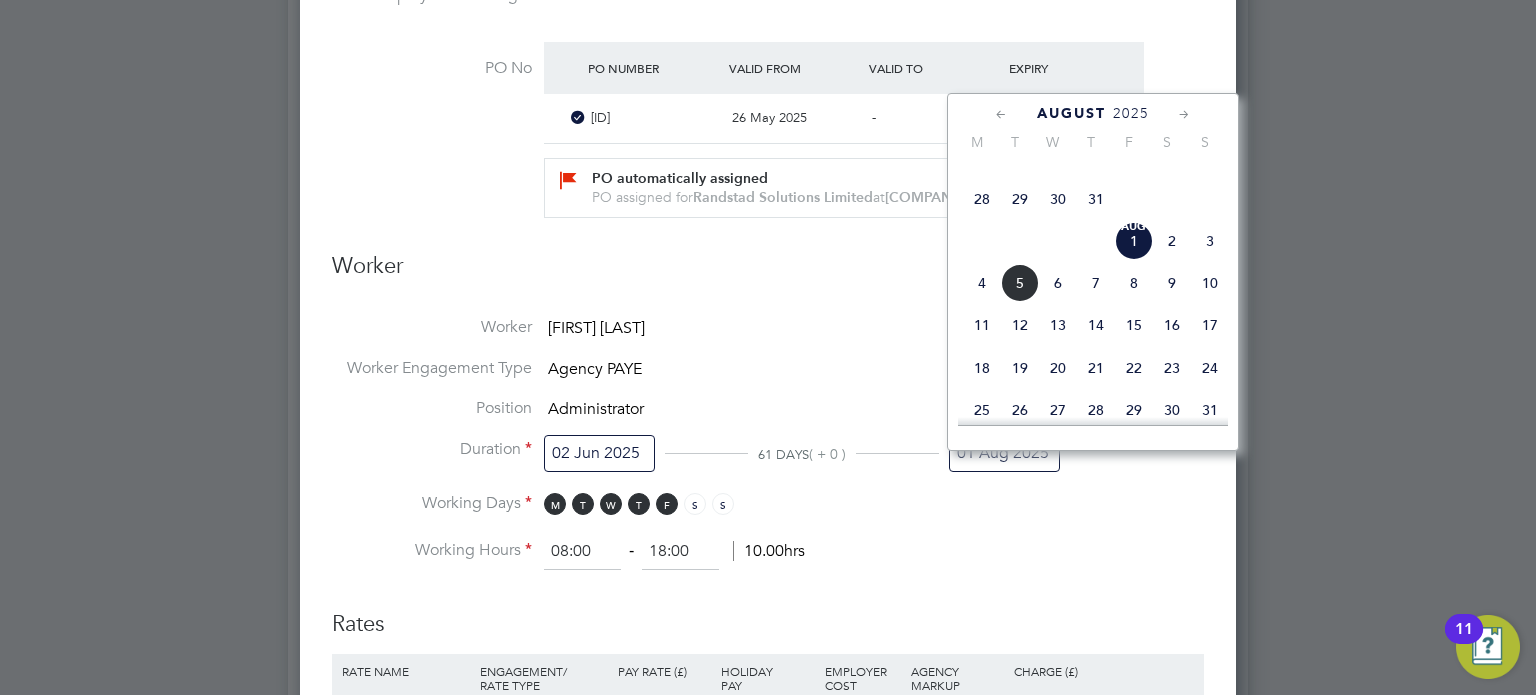 click on "10" 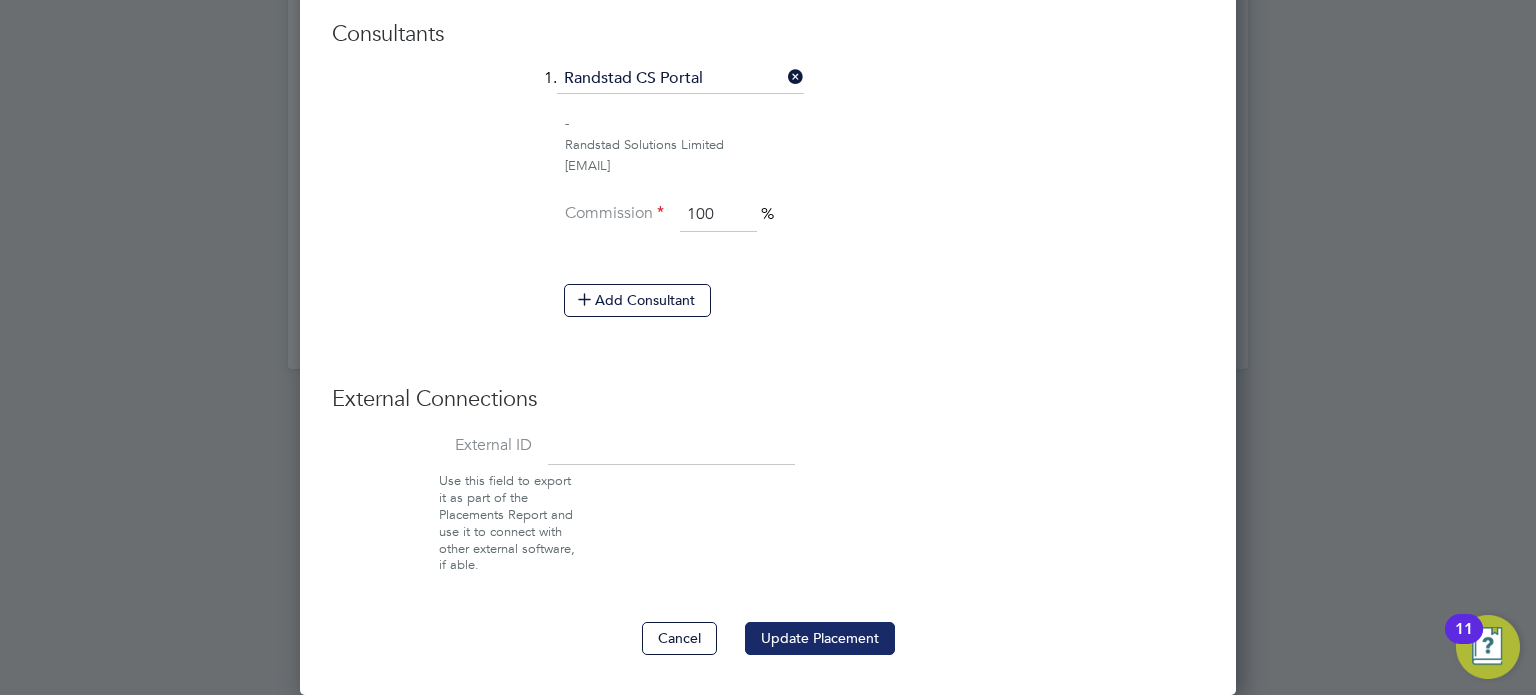 click on "Update Placement" at bounding box center [820, 638] 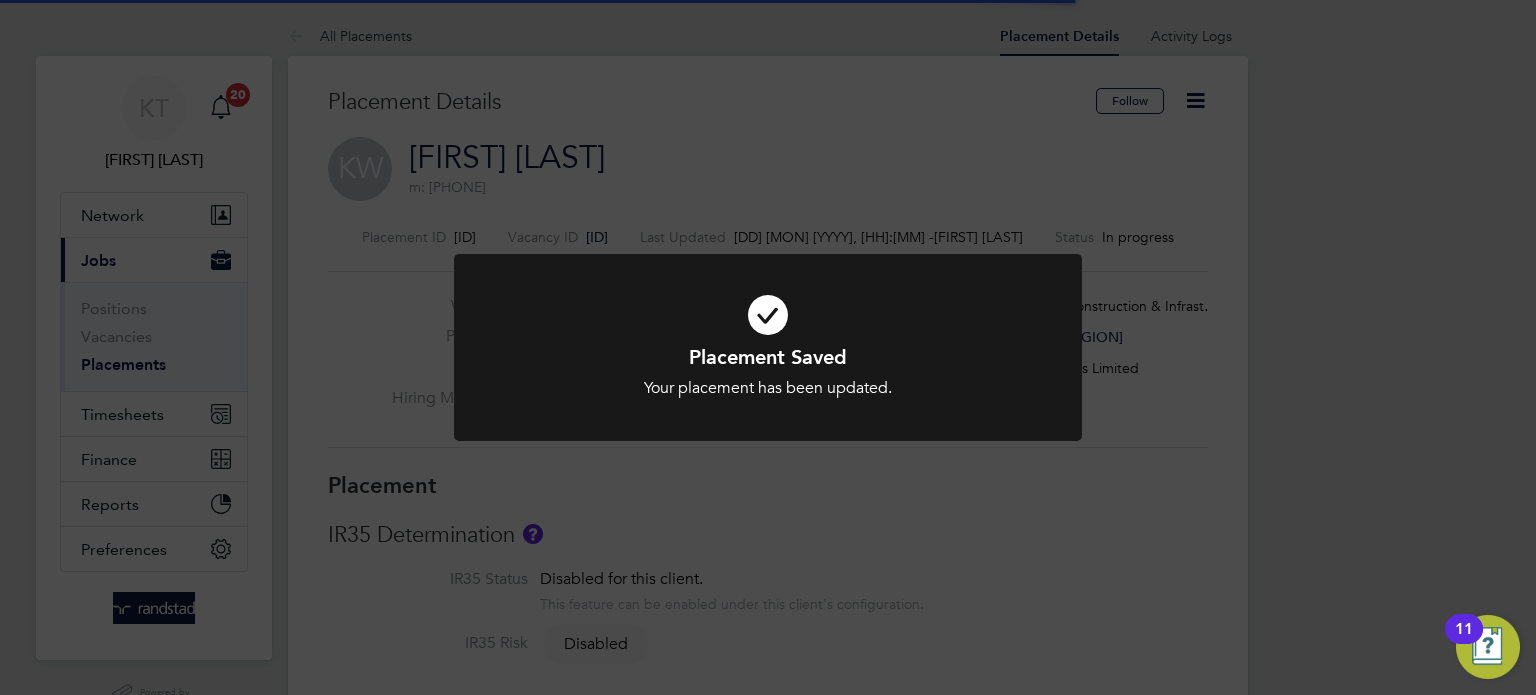 click on "Placement Saved Your placement has been updated. Cancel Okay" 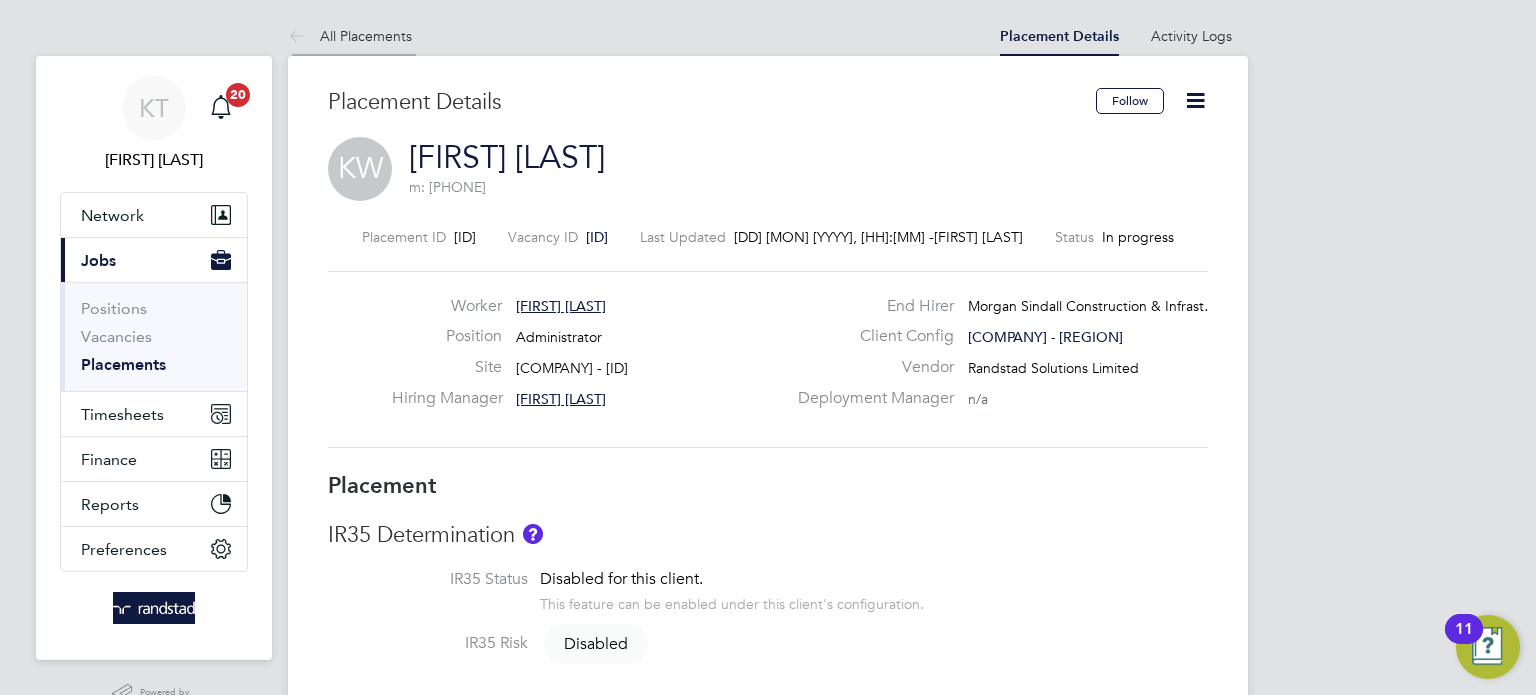 click on "All Placements" at bounding box center (350, 36) 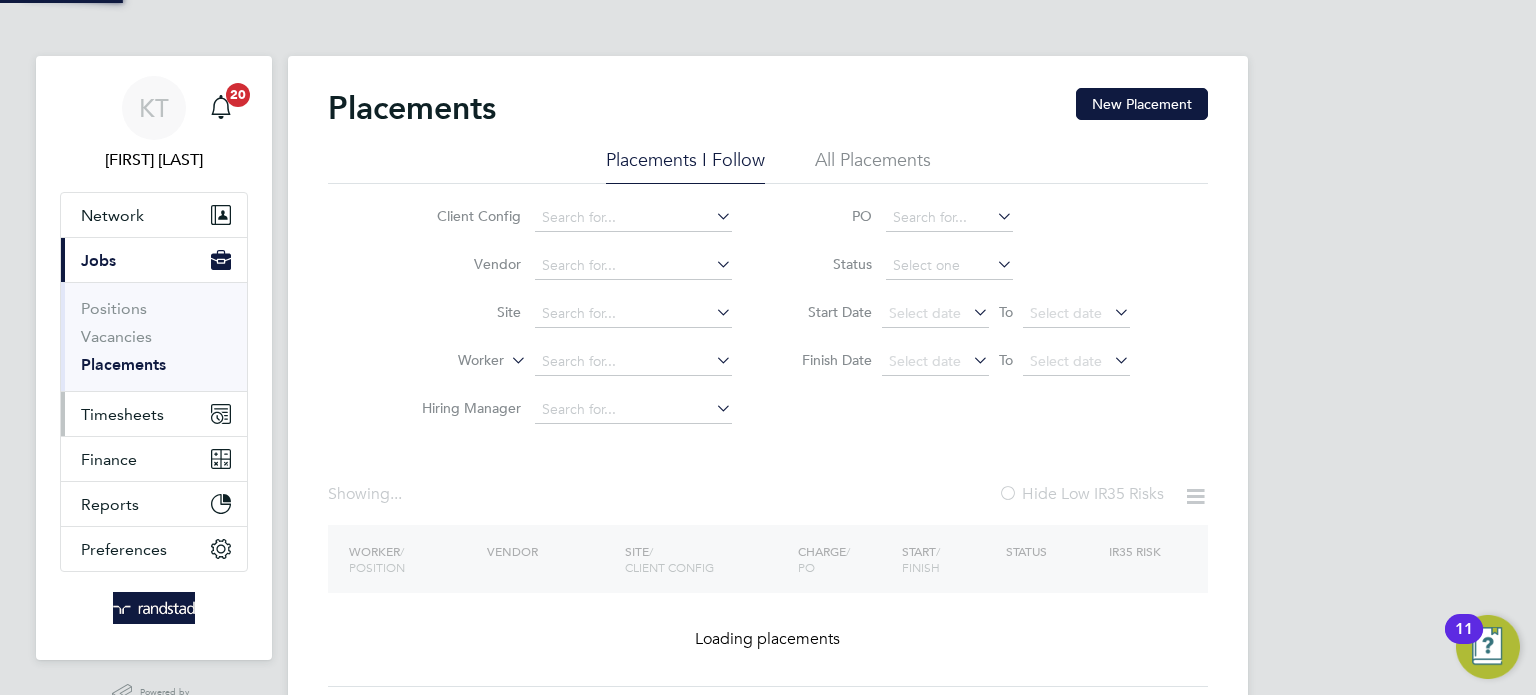 click on "Timesheets" at bounding box center (122, 414) 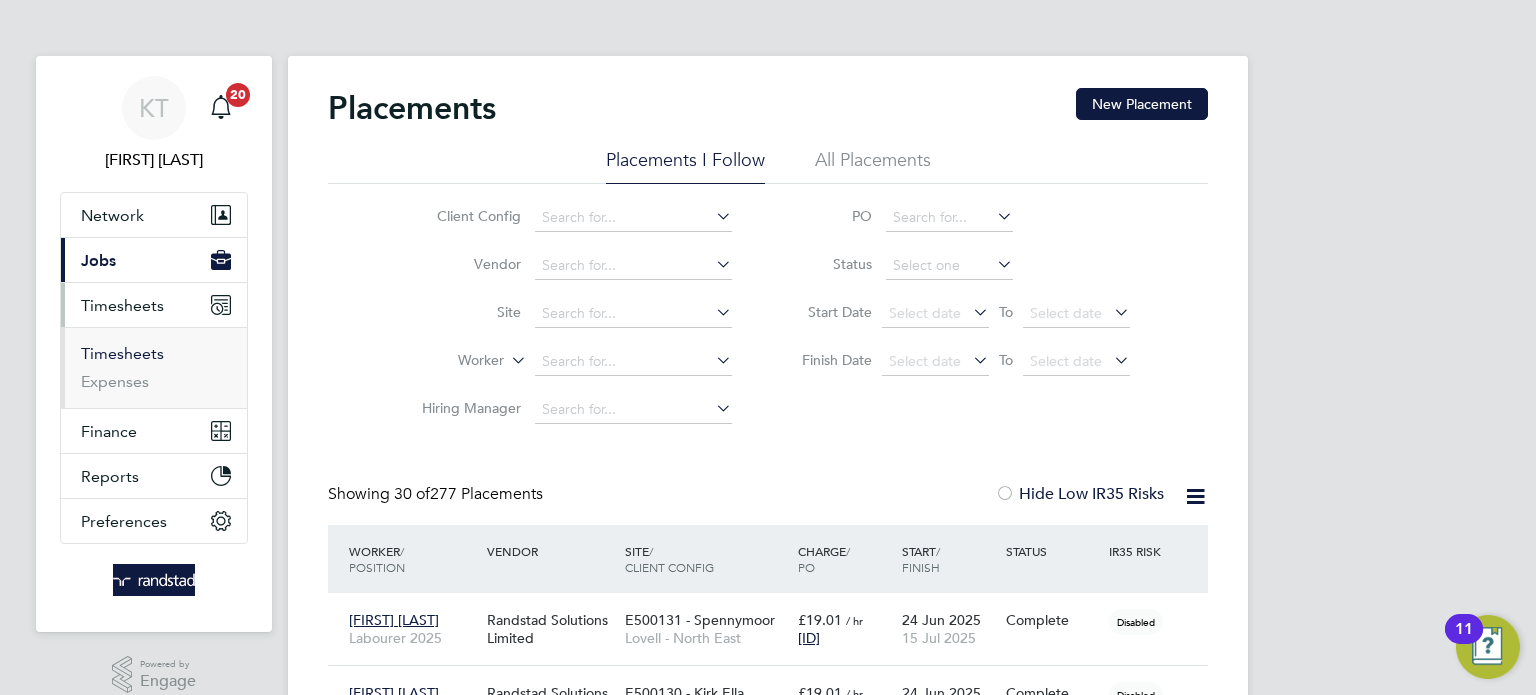 click on "Timesheets" at bounding box center [122, 353] 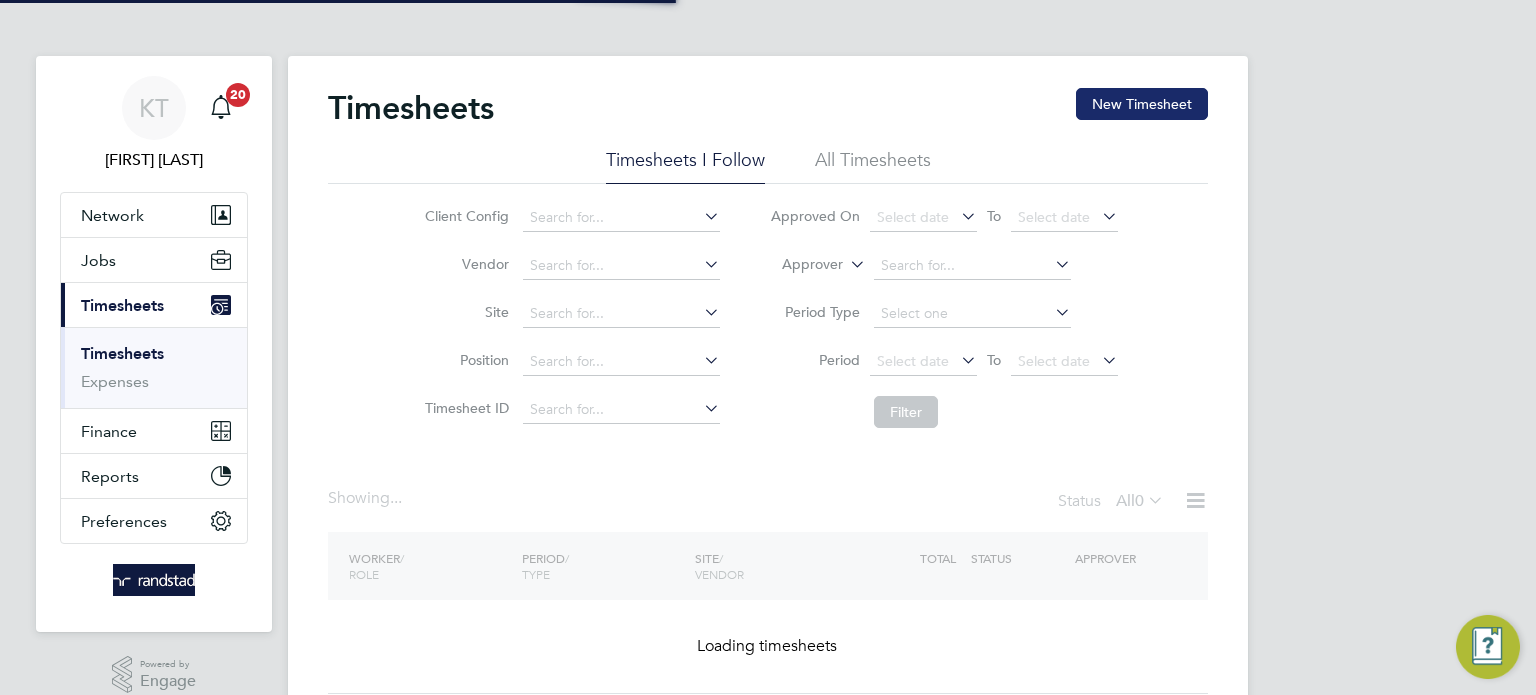 click on "New Timesheet" 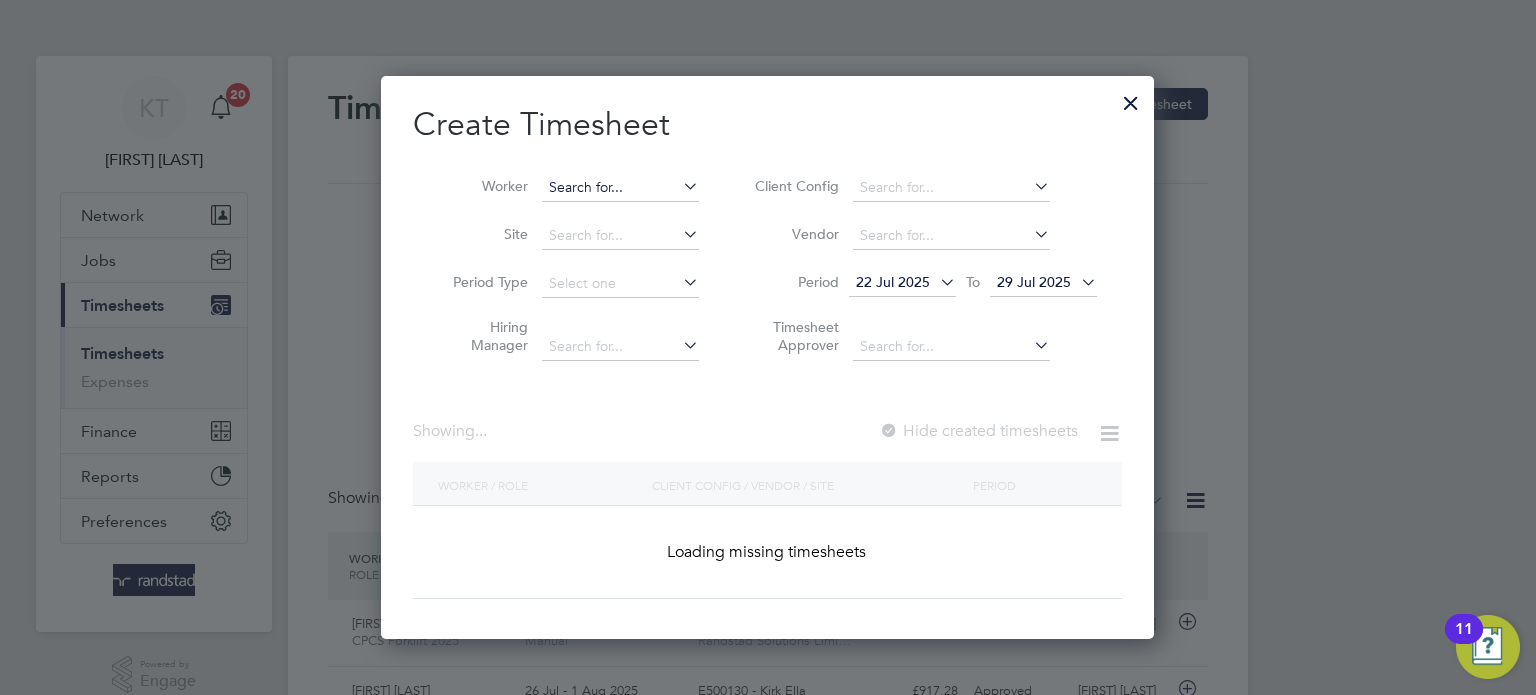 click at bounding box center (620, 188) 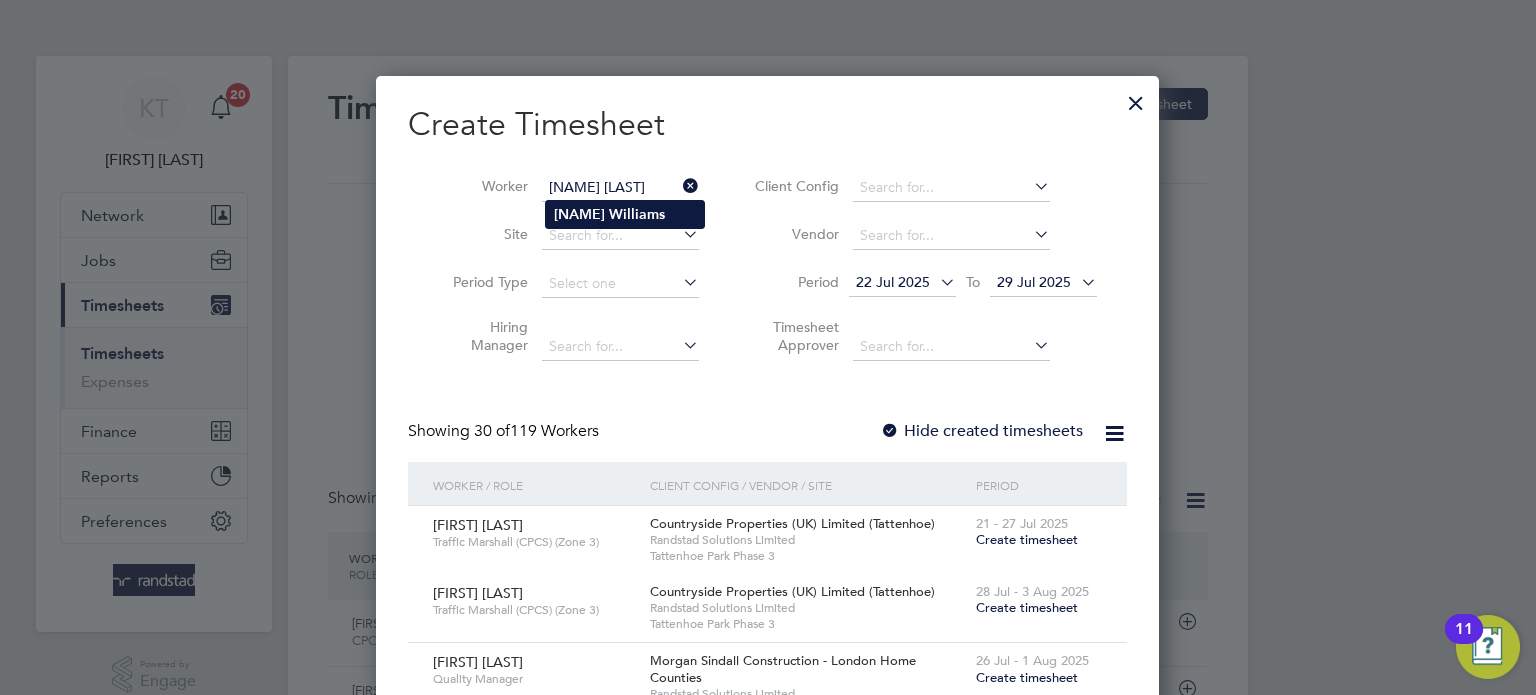 click on "Williams" 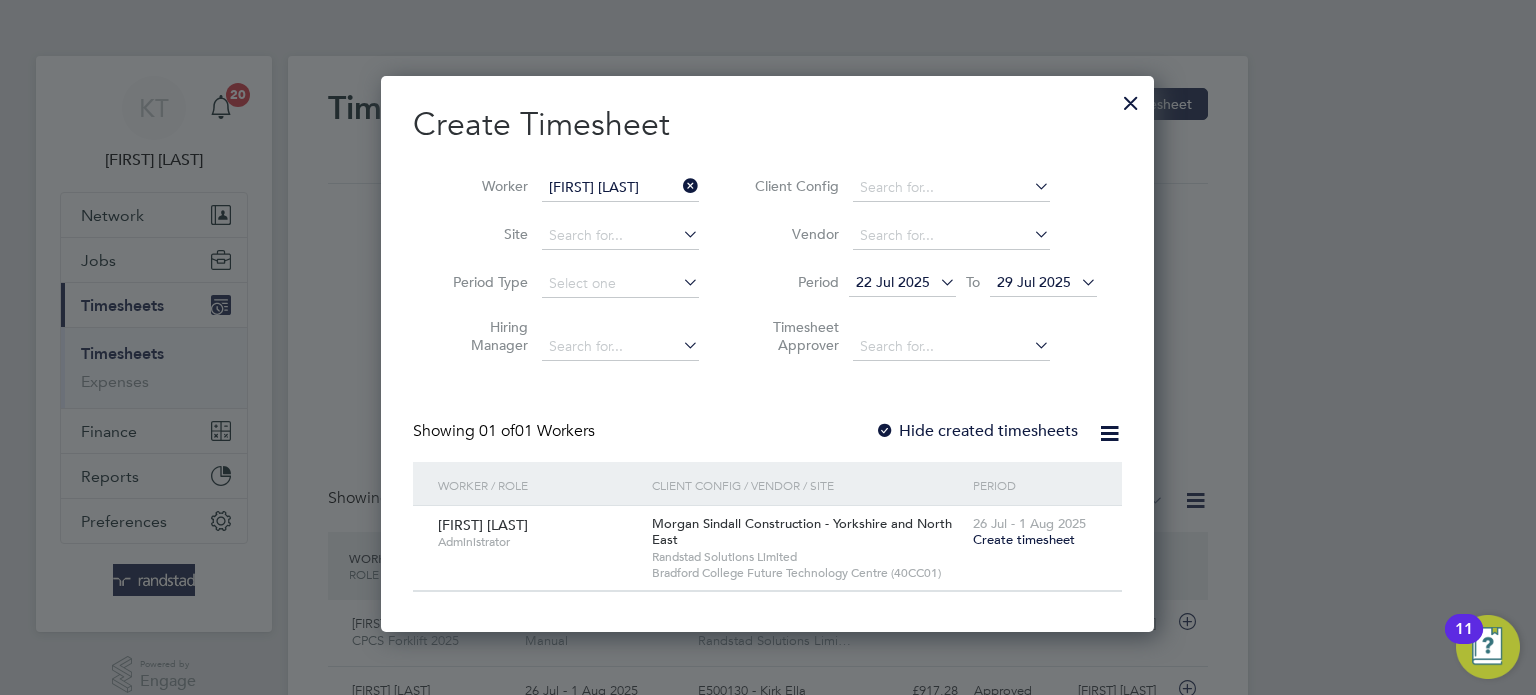 click on "Hide created timesheets" at bounding box center [976, 431] 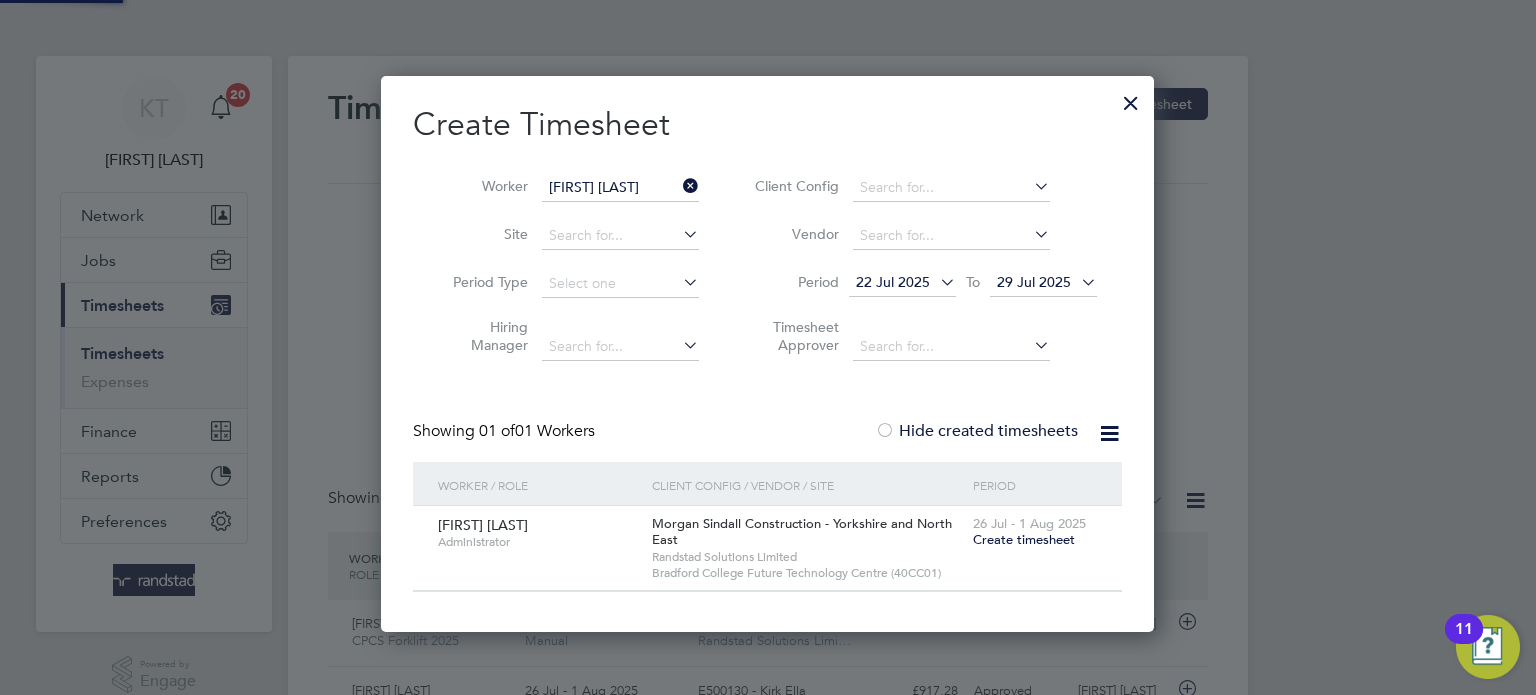 click on "29 Jul 2025" at bounding box center [1034, 282] 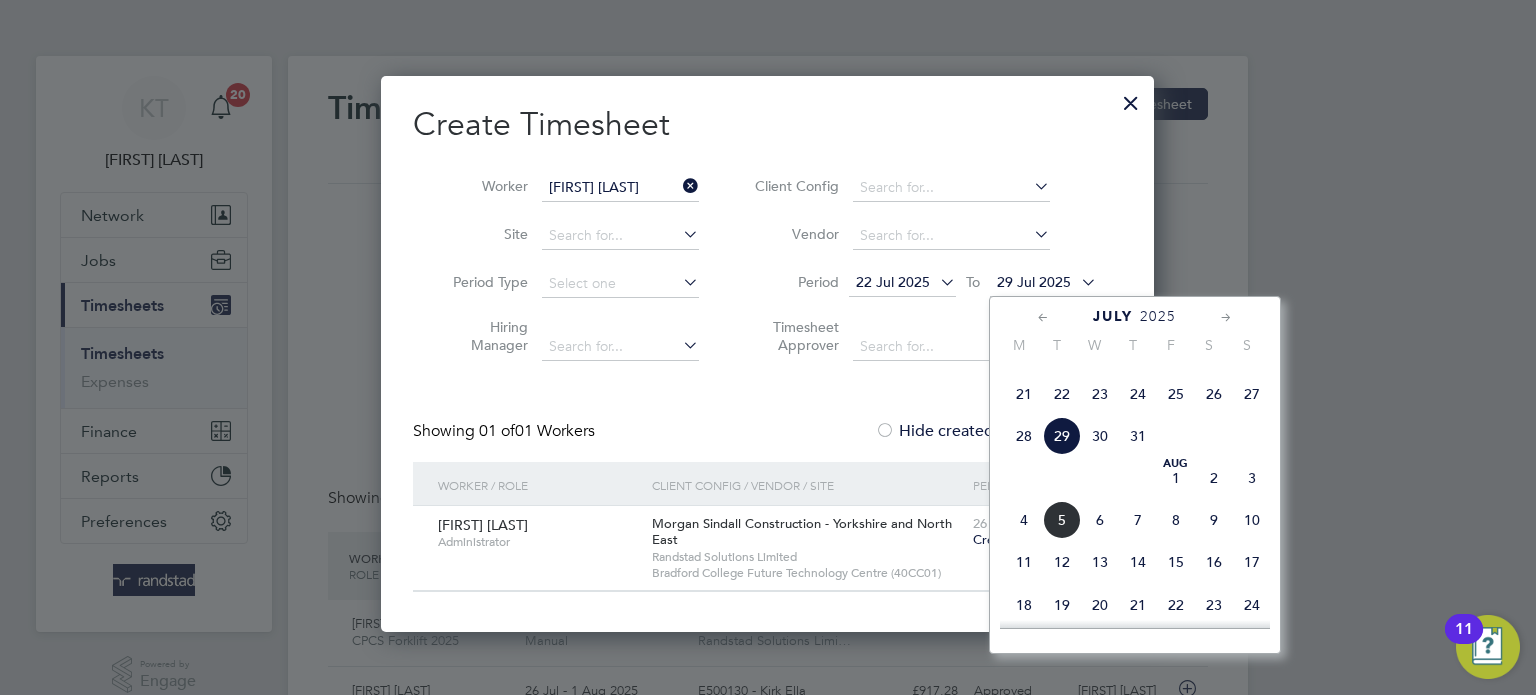 click on "7" 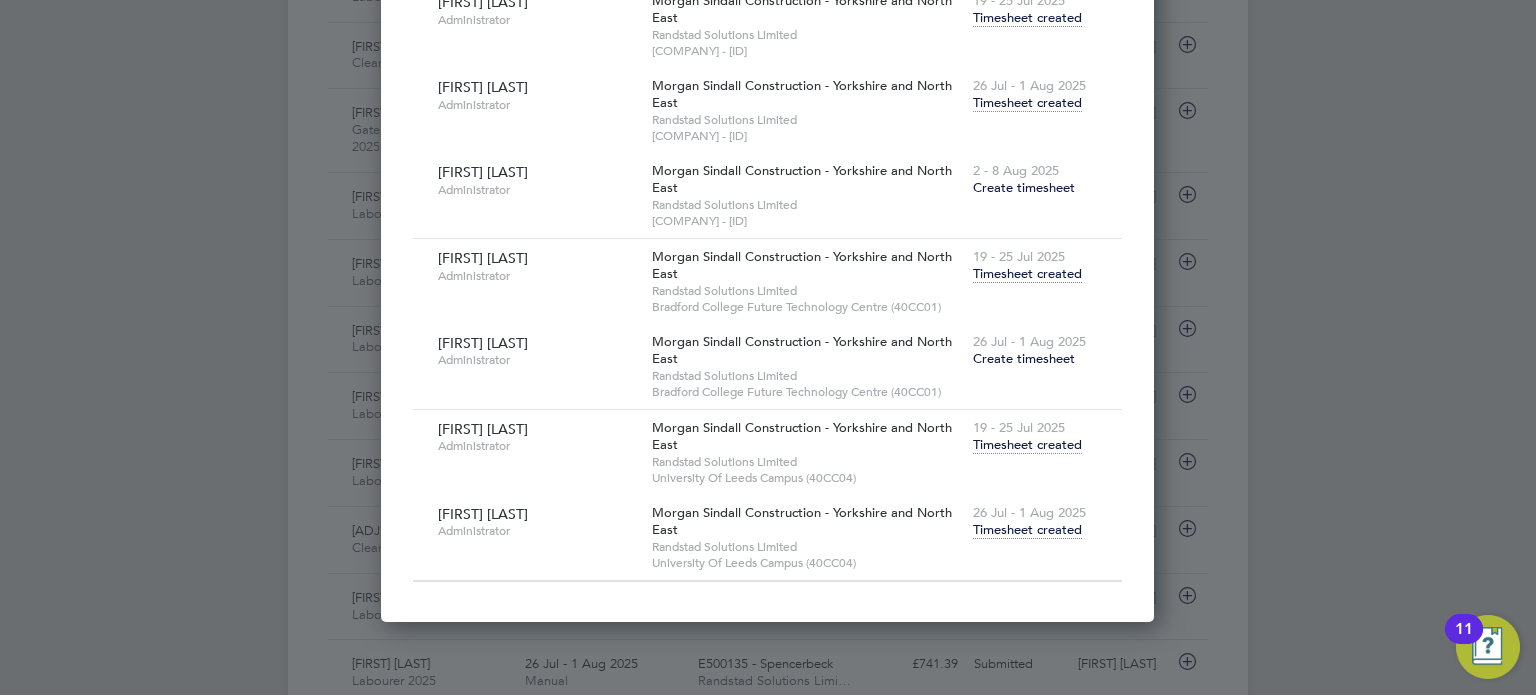 click on "Timesheet created" at bounding box center (1027, 530) 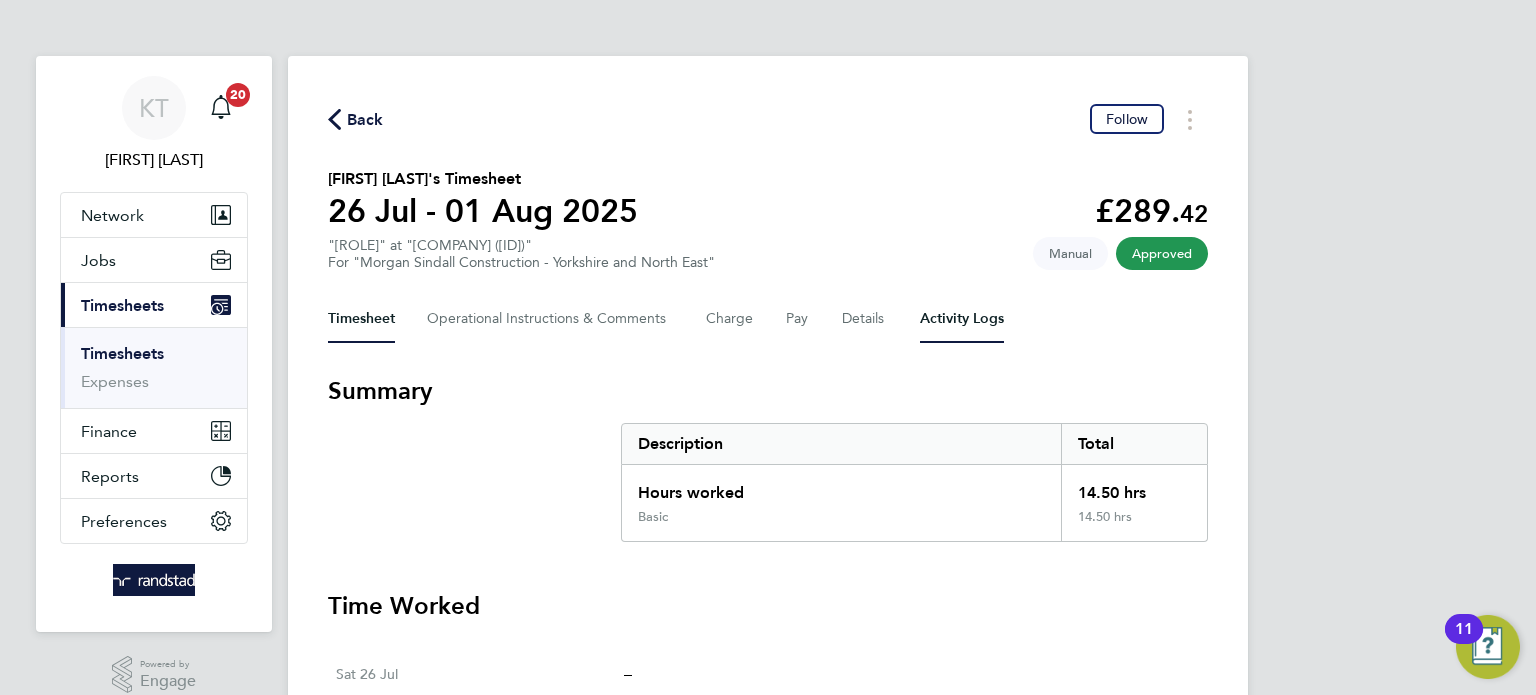 click on "Activity Logs" at bounding box center (962, 319) 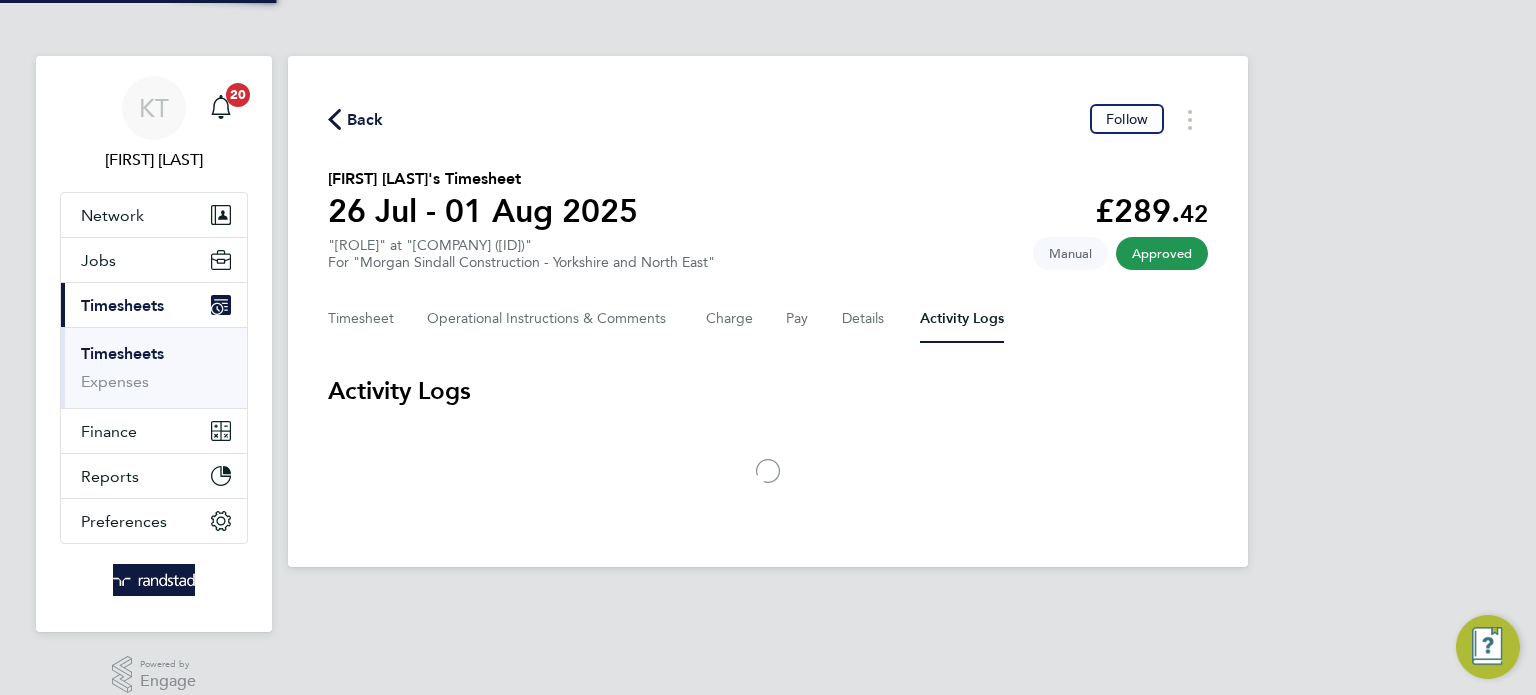 click on "Timesheet   Operational Instructions & Comments   Charge   Pay   Details   Activity Logs" 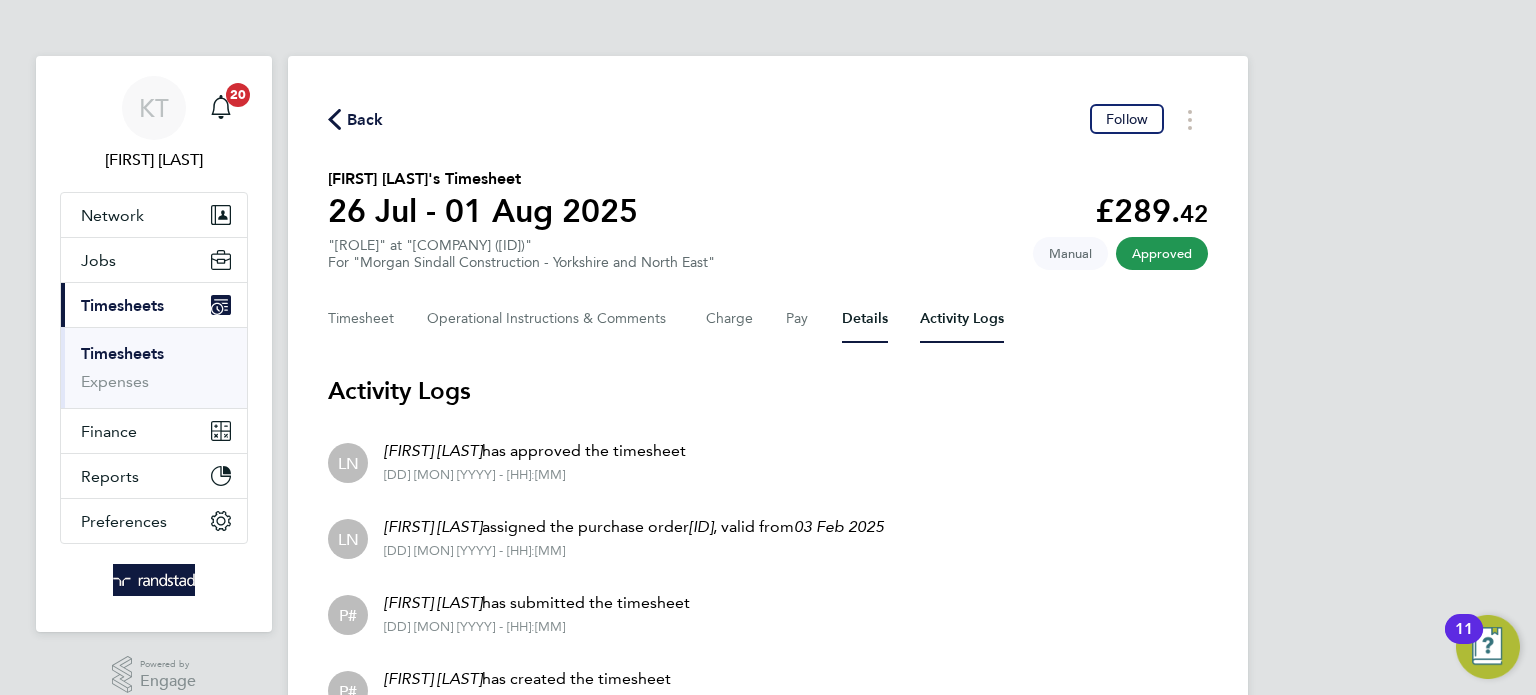 click on "Details" at bounding box center (865, 319) 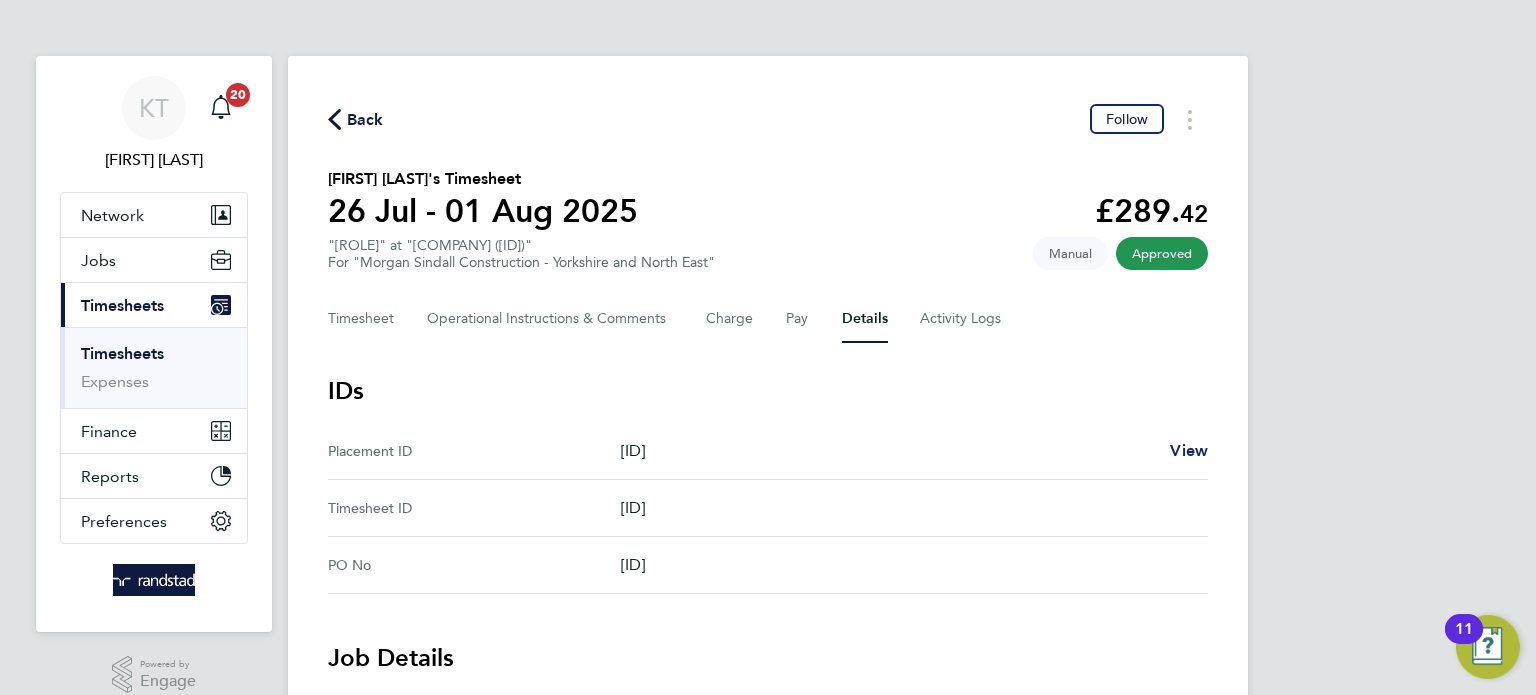 click on "View" at bounding box center (1189, 450) 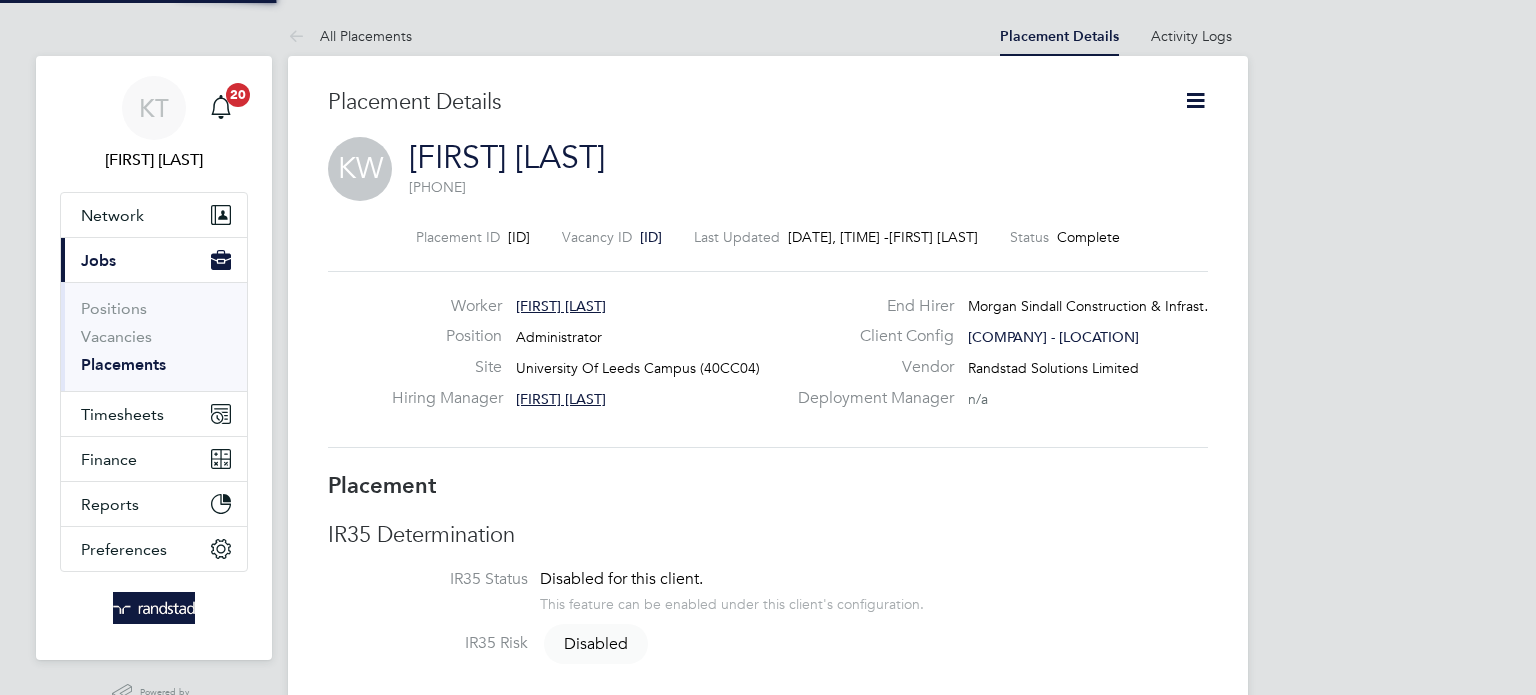 scroll, scrollTop: 0, scrollLeft: 0, axis: both 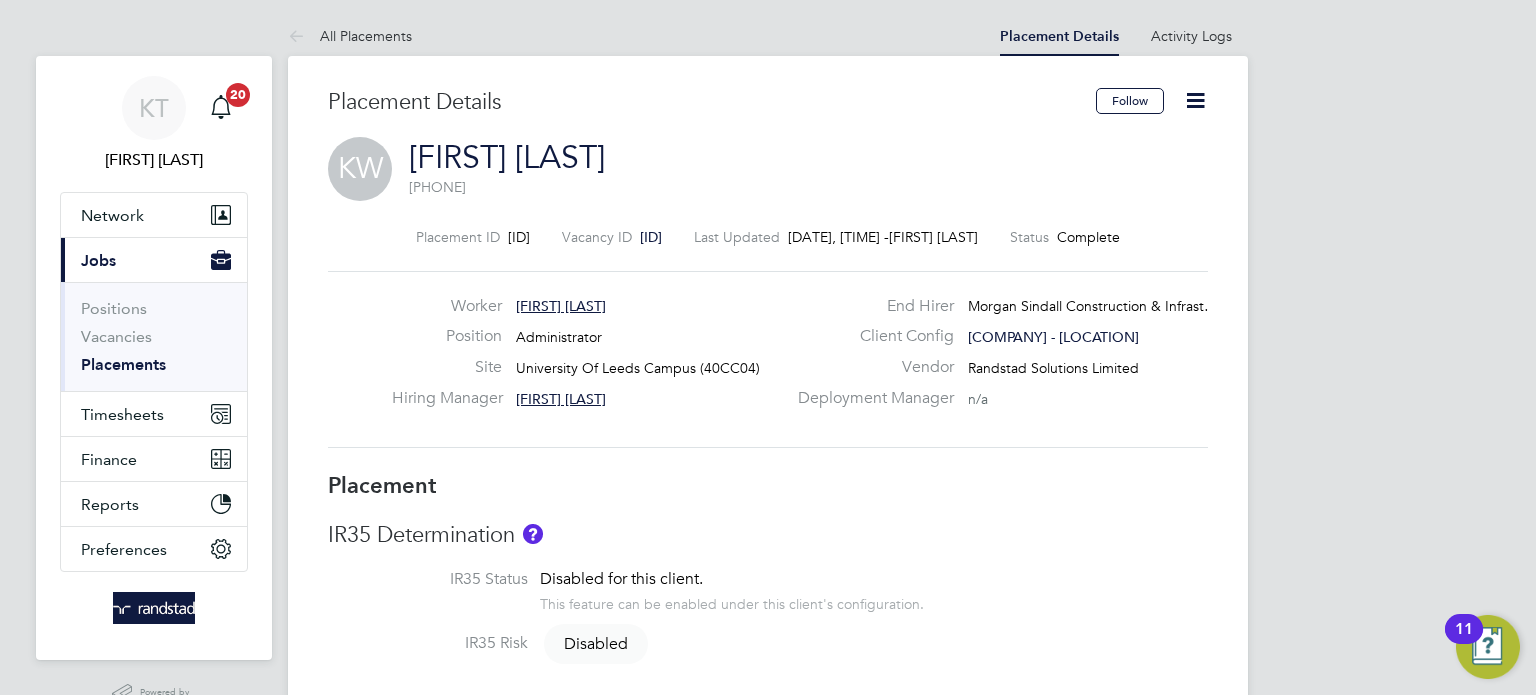 click 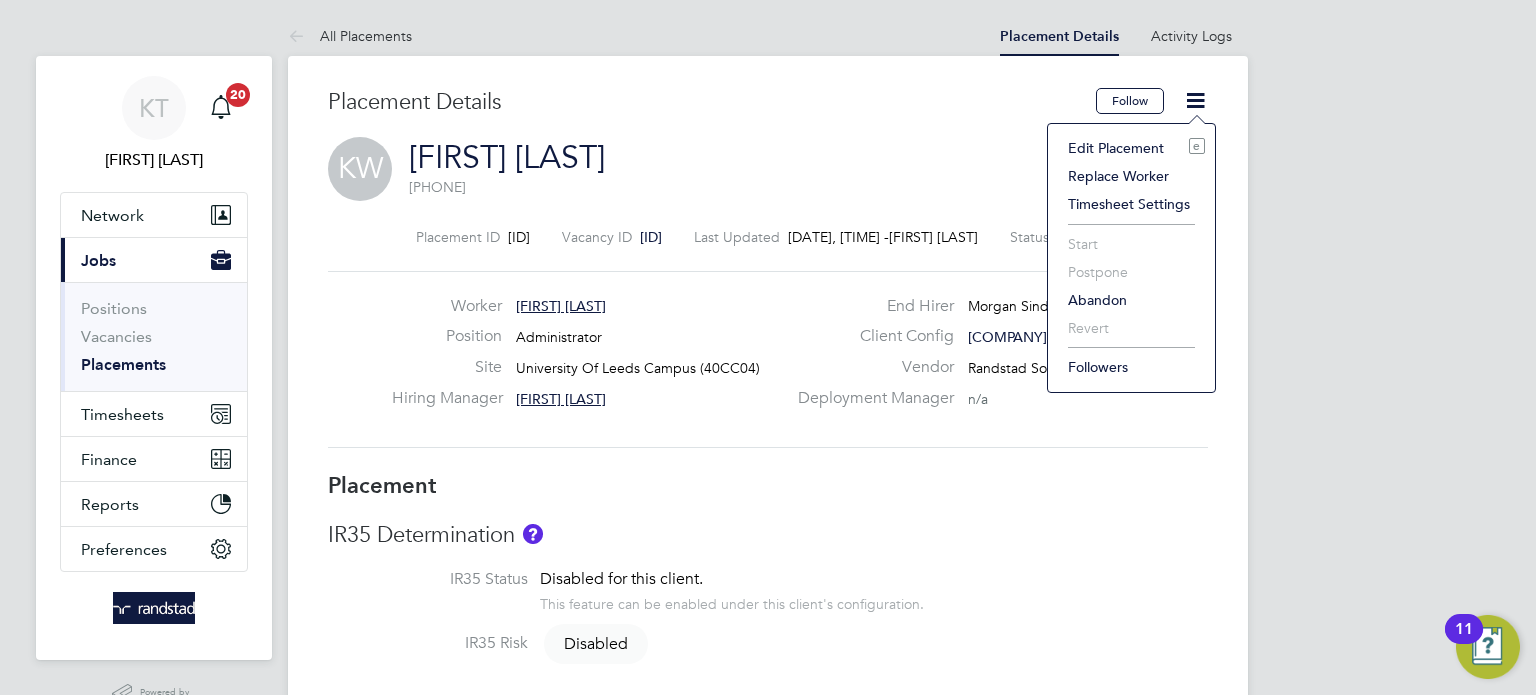 click on "Edit Placement e" 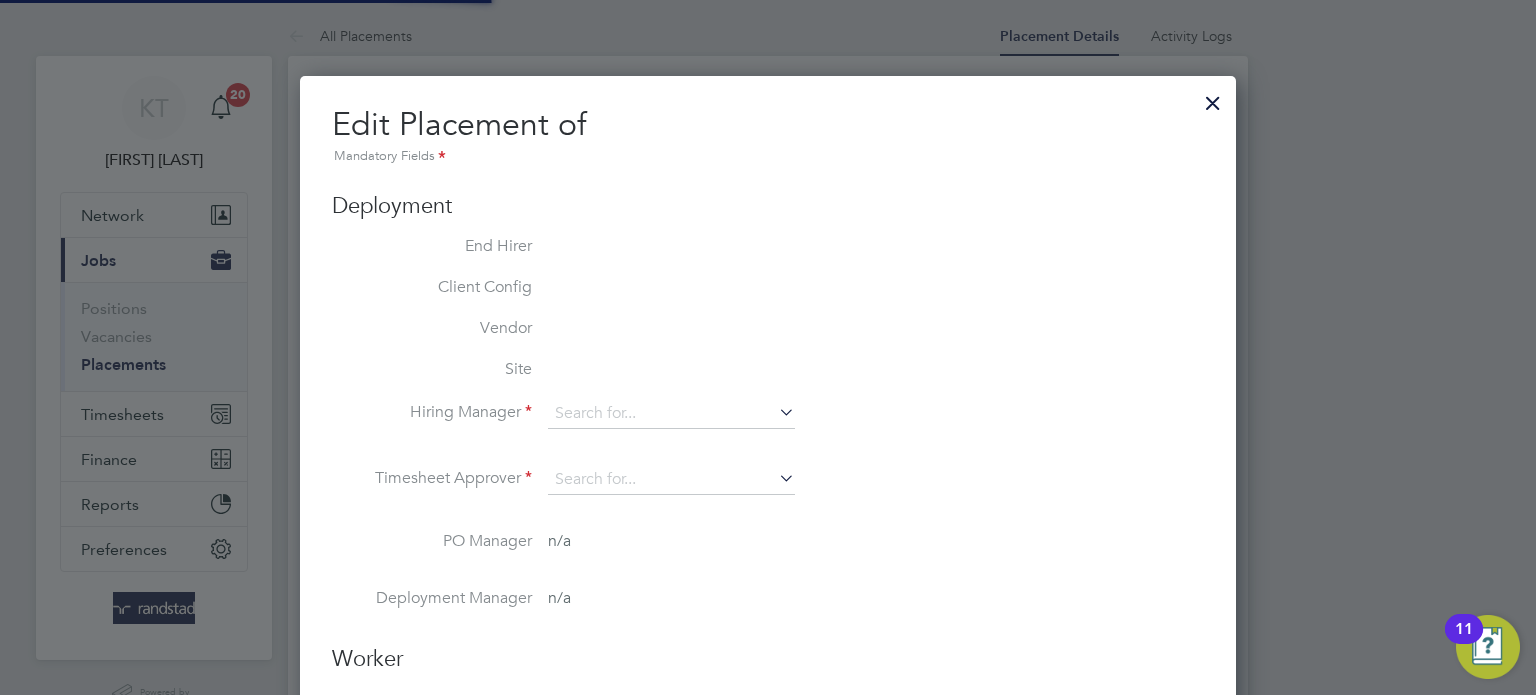 type on "[FIRST] [LAST]" 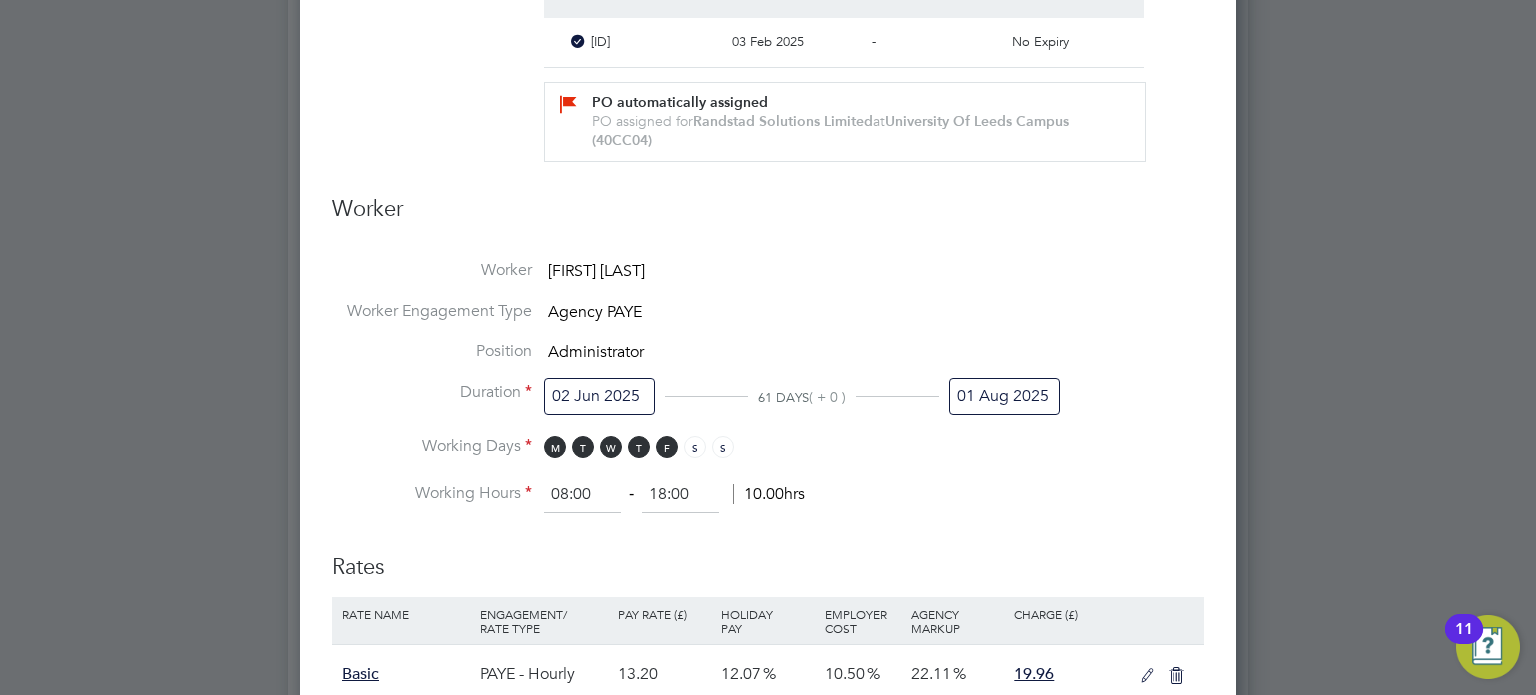 click on "01 Aug 2025" at bounding box center [1004, 396] 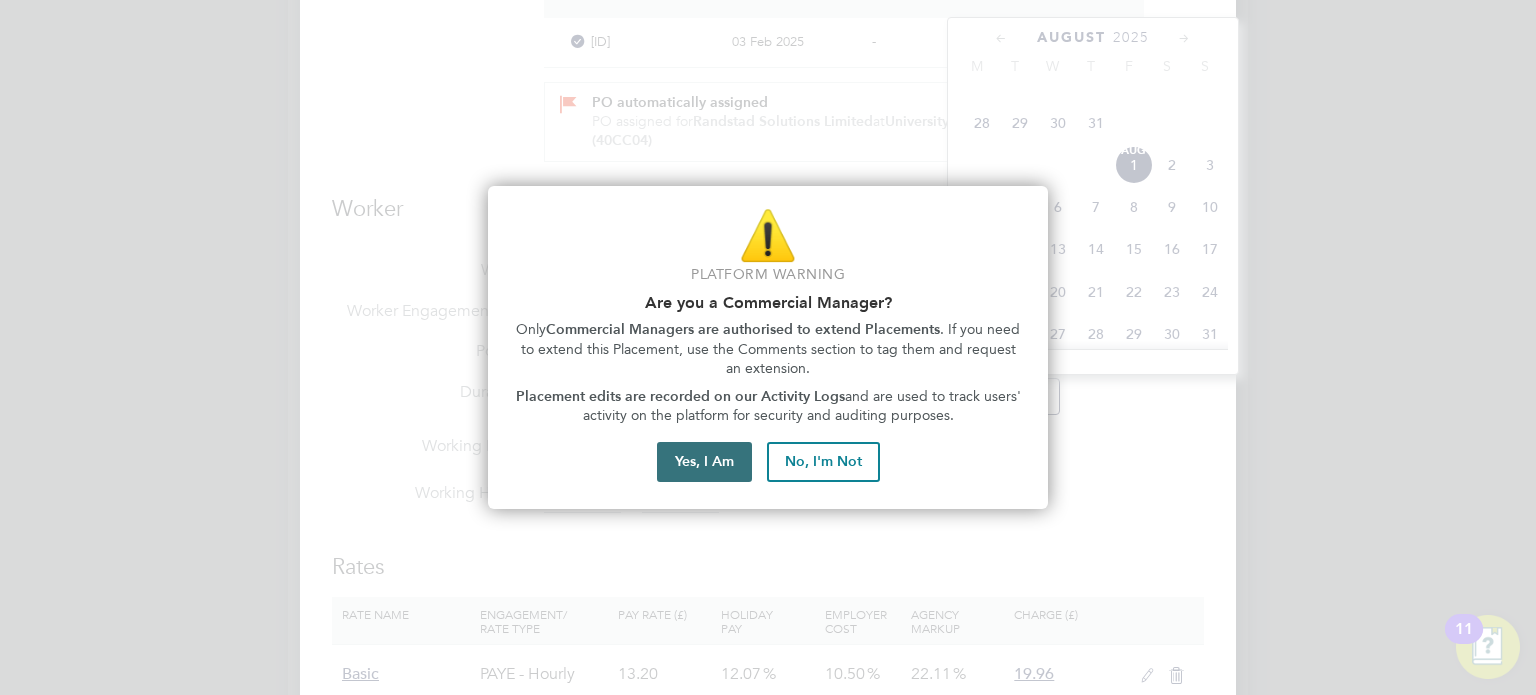 click on "Yes, I Am" at bounding box center (704, 462) 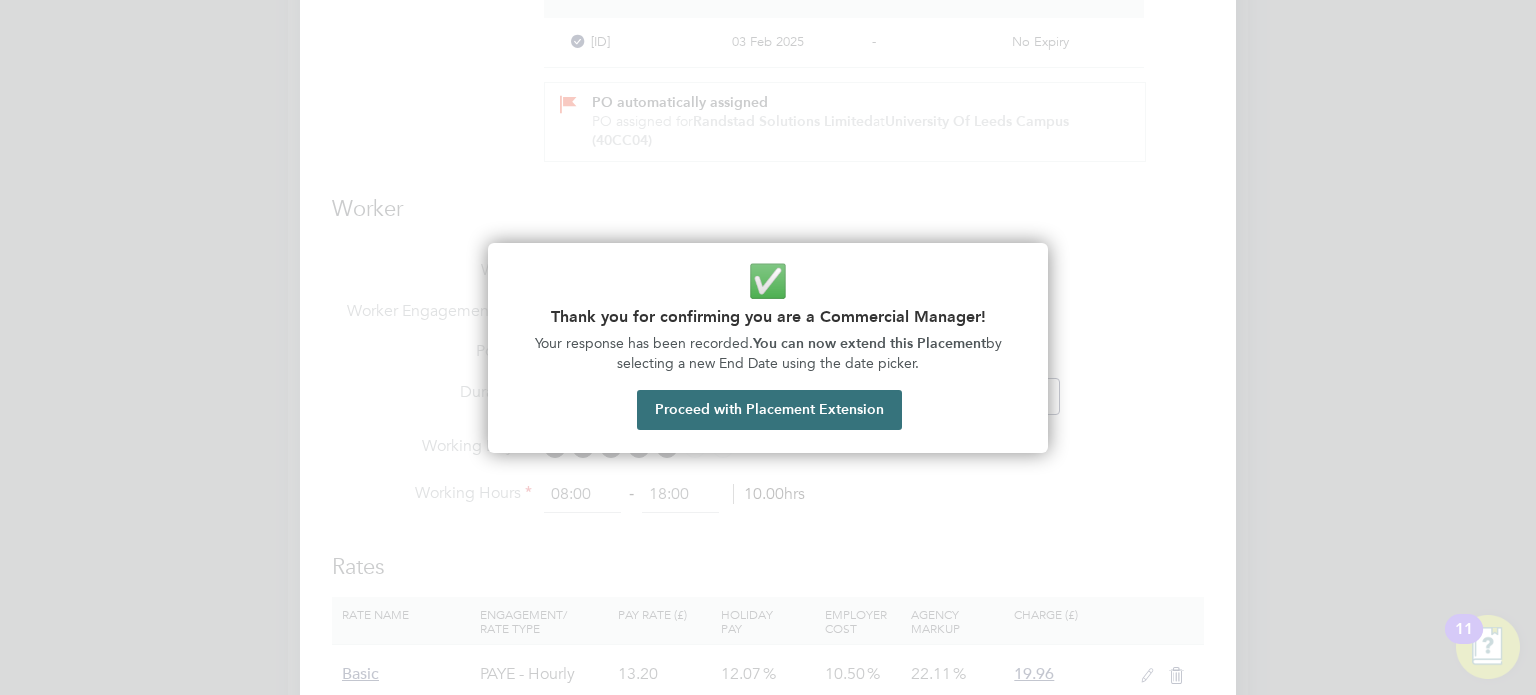 click on "Proceed with Placement Extension" at bounding box center [769, 410] 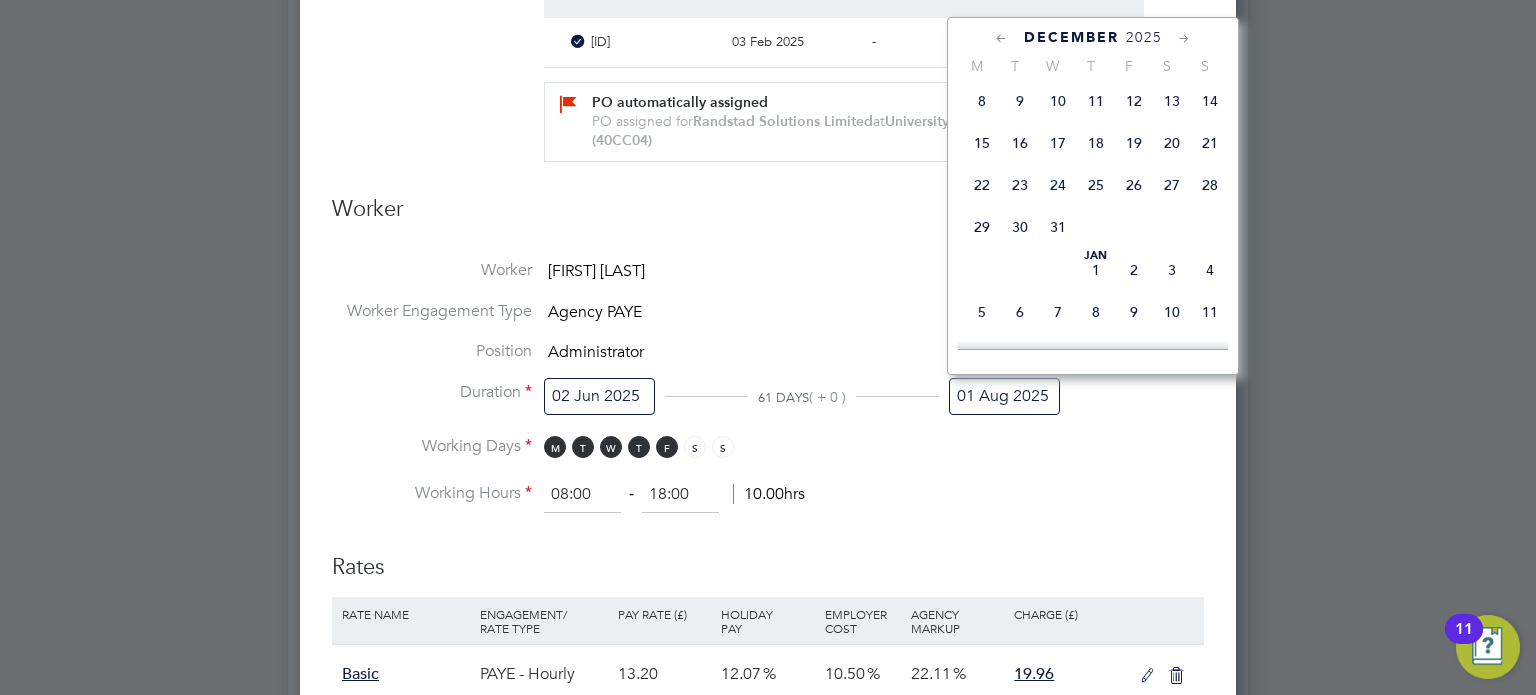 click on "19" 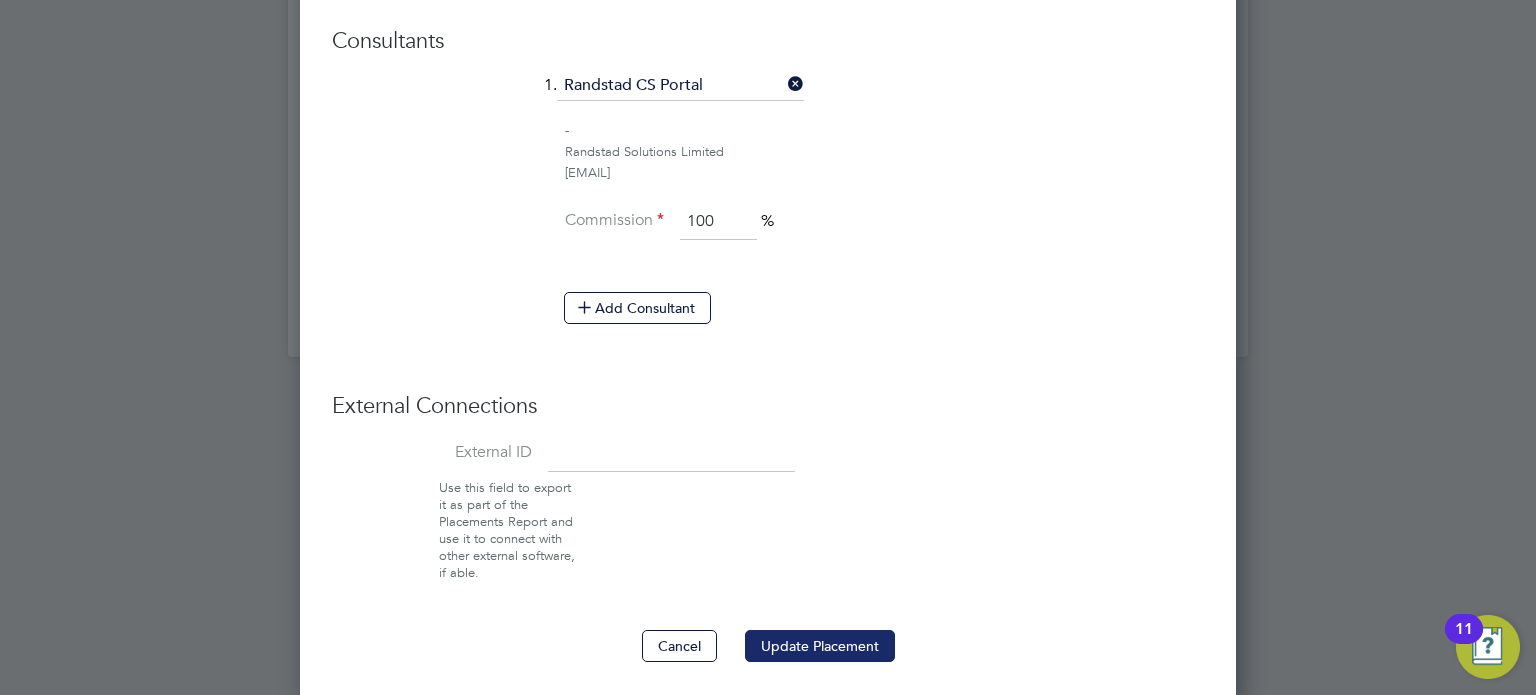 click on "Update Placement" at bounding box center (820, 646) 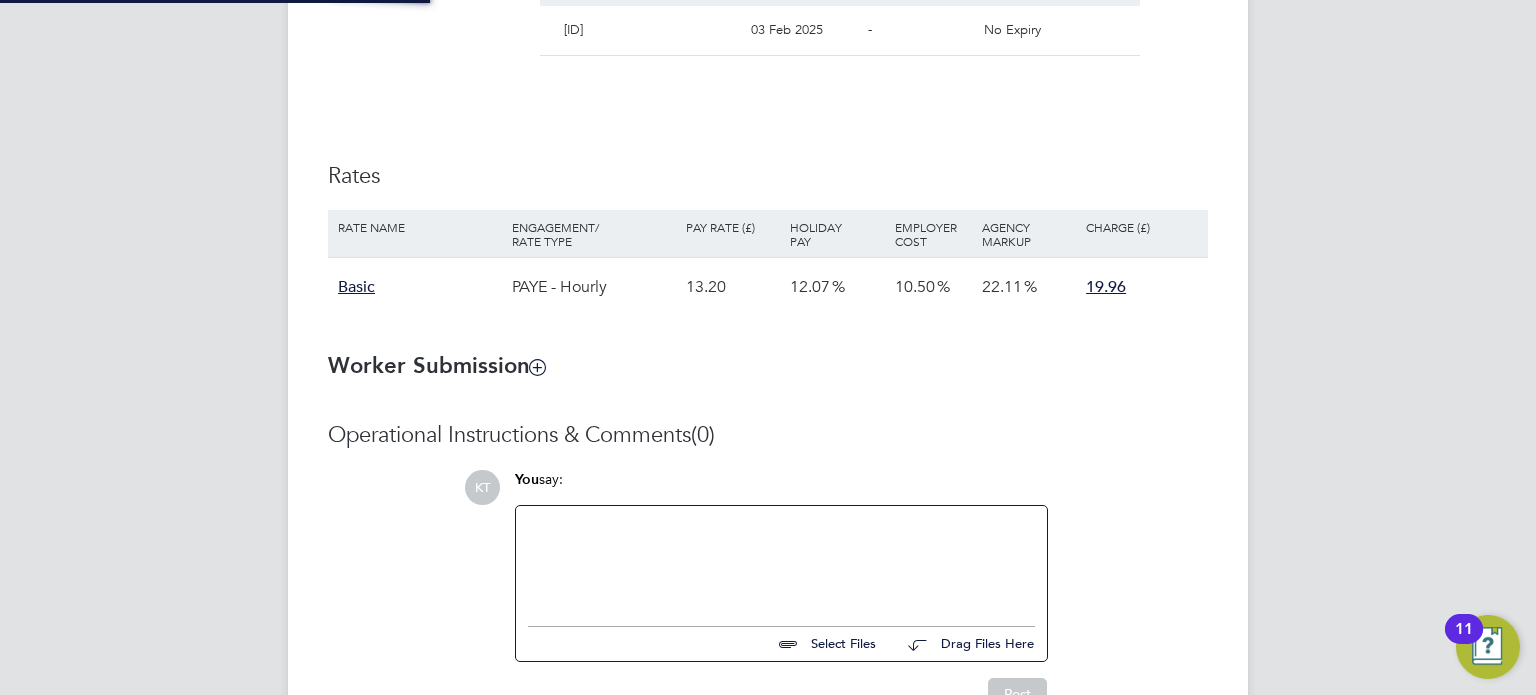 click at bounding box center (768, 347) 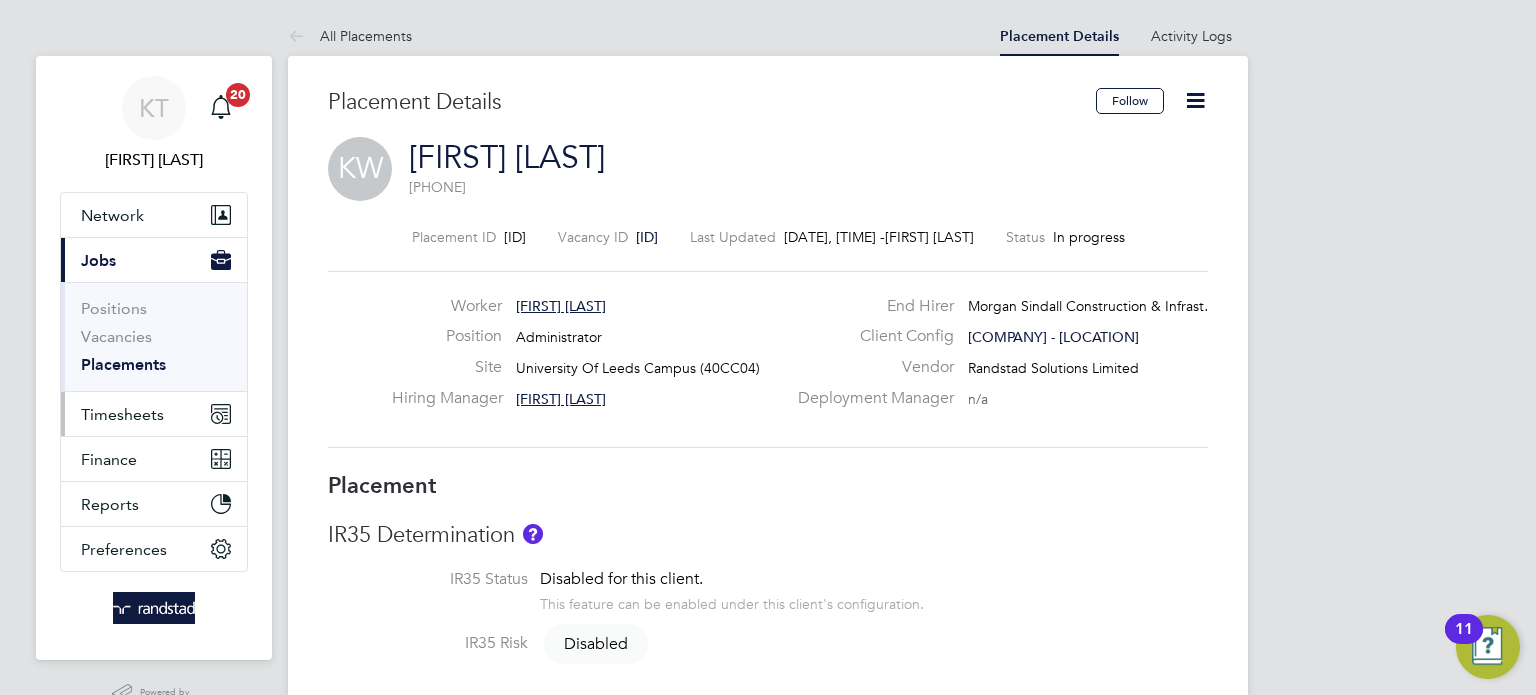 click on "Timesheets" at bounding box center (154, 414) 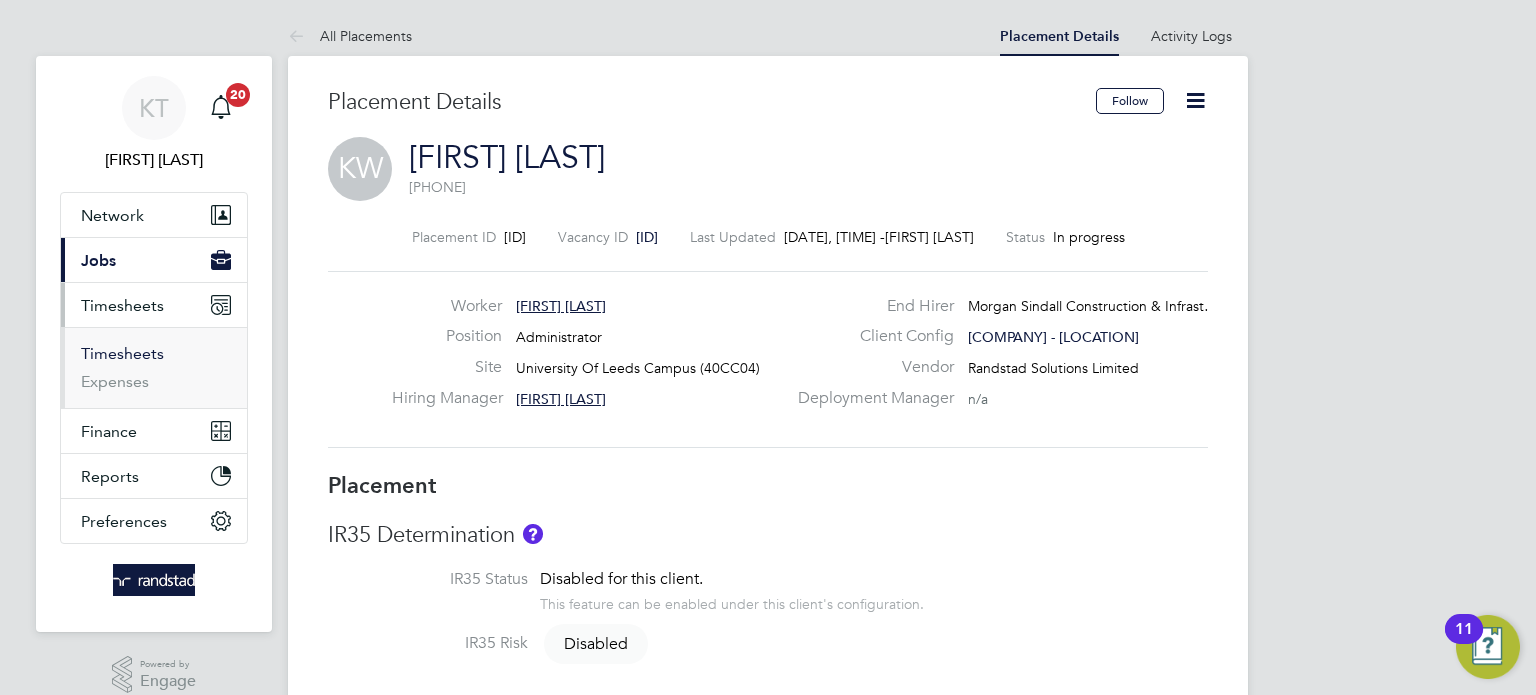 click on "Timesheets" at bounding box center (122, 353) 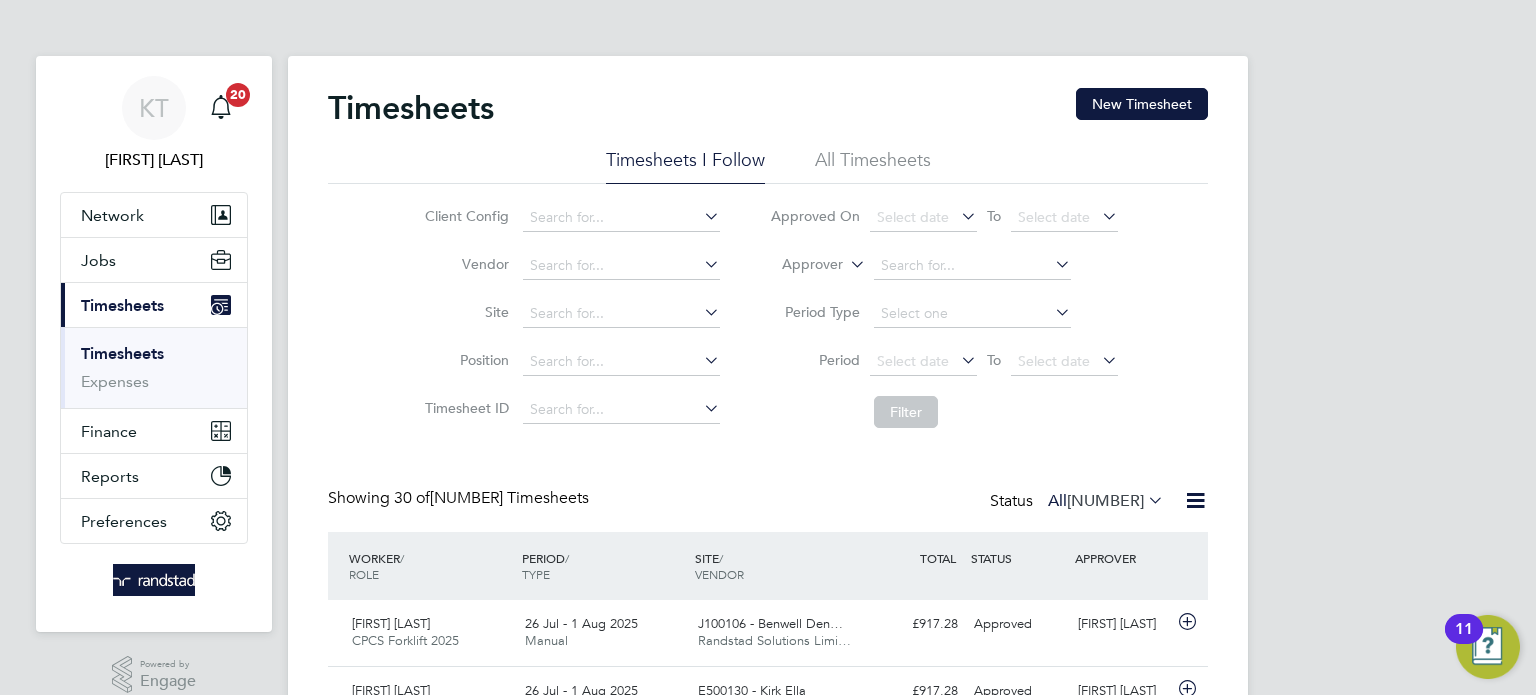 scroll, scrollTop: 9, scrollLeft: 10, axis: both 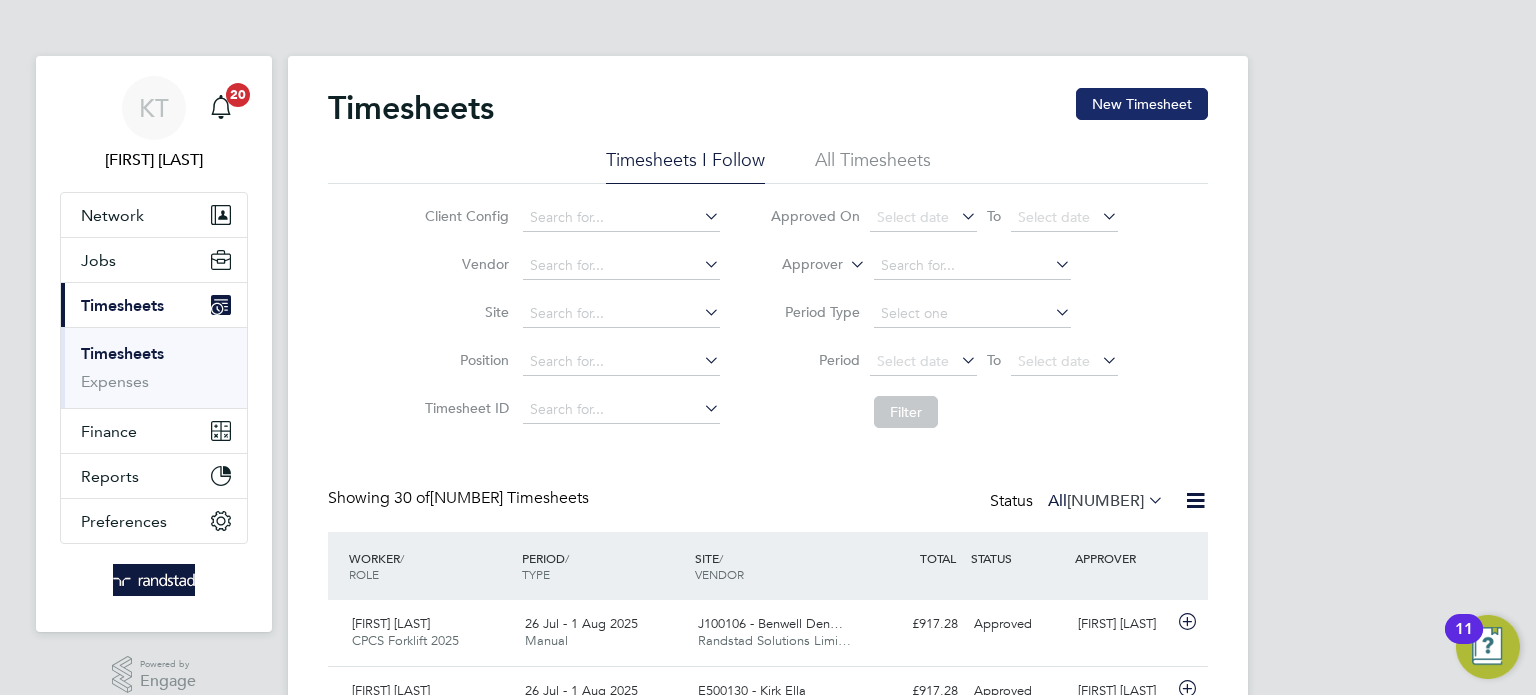 click on "New Timesheet" 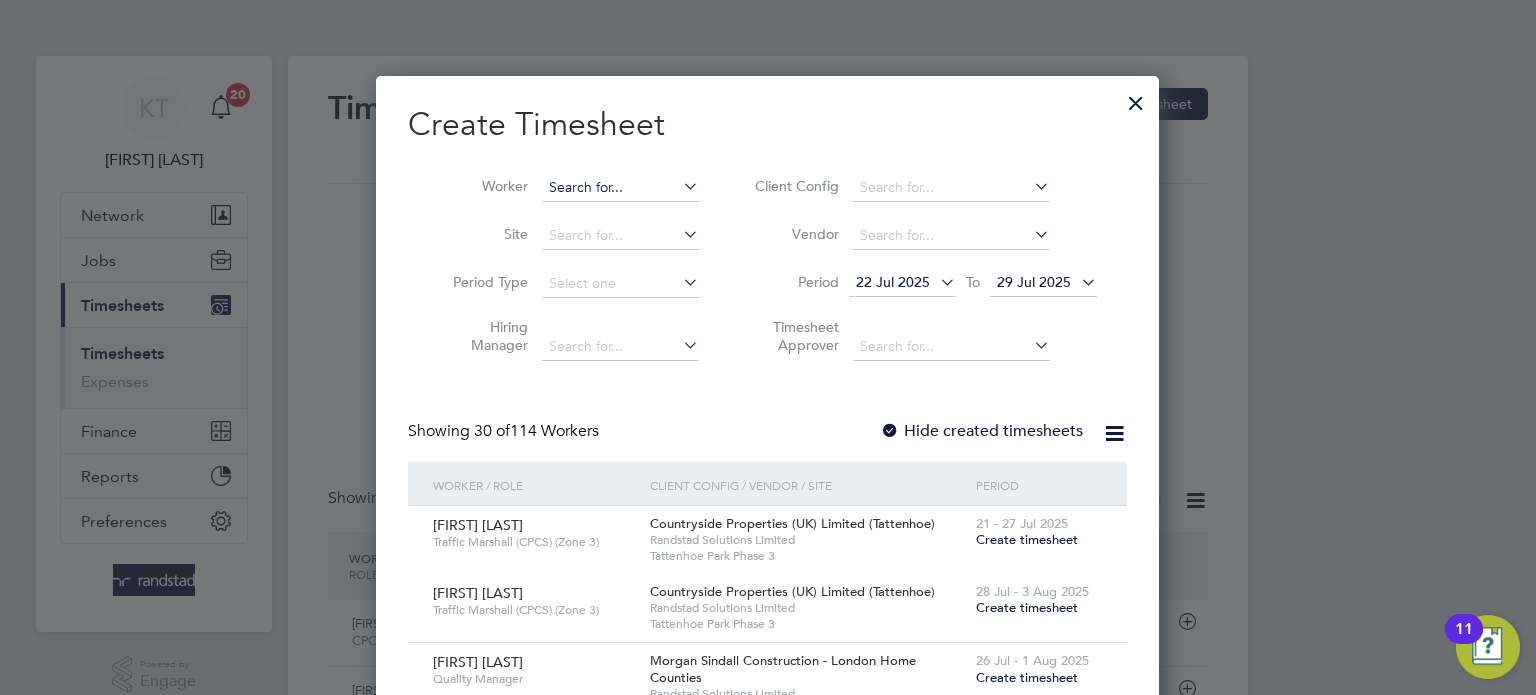 click at bounding box center [620, 188] 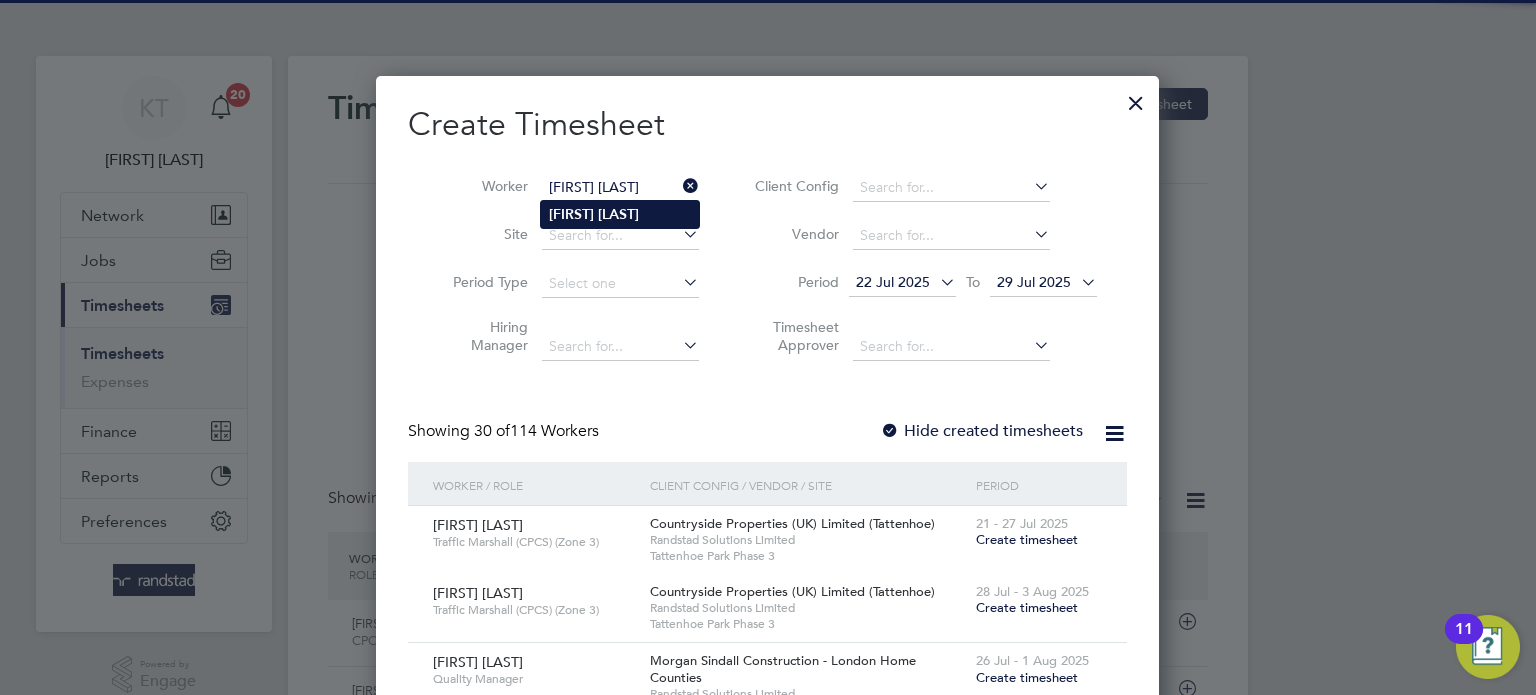 click on "Liam" 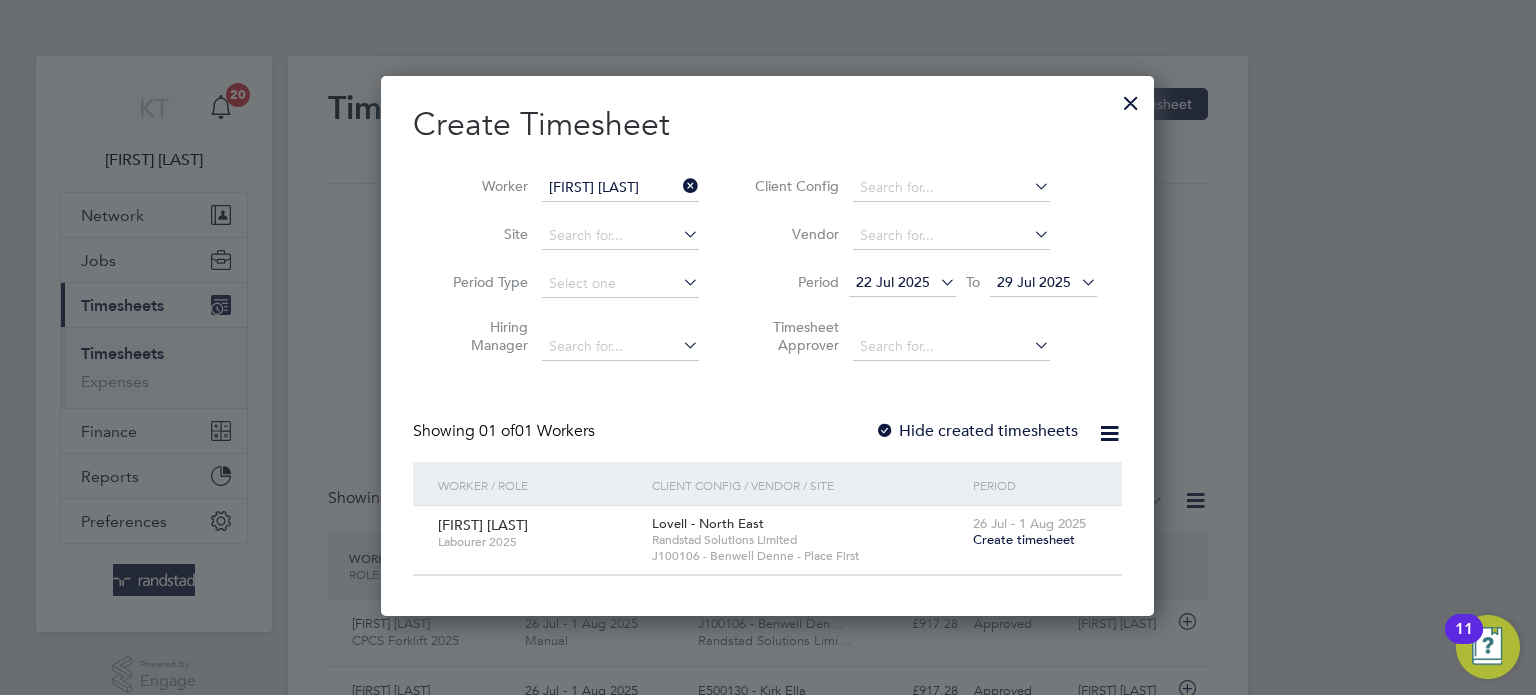 click at bounding box center [1131, 98] 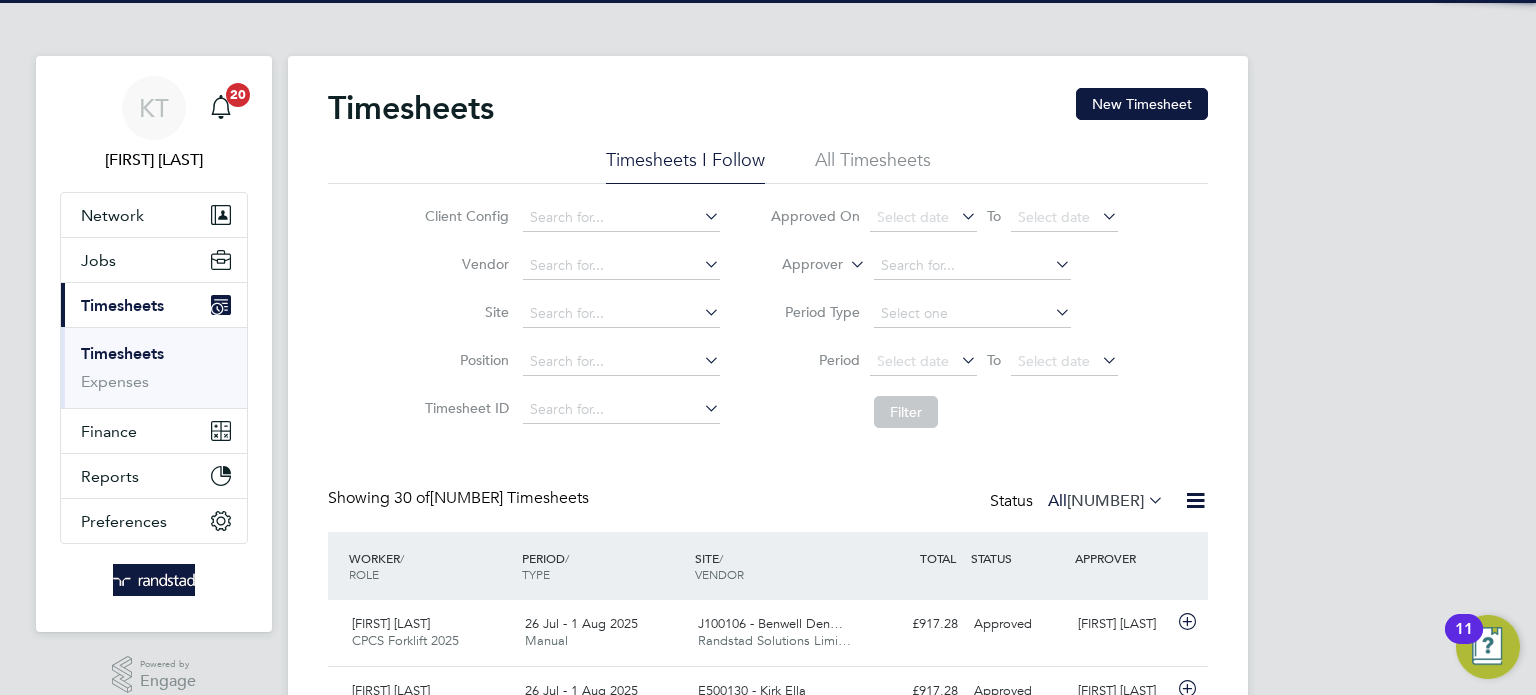 scroll, scrollTop: 9, scrollLeft: 10, axis: both 